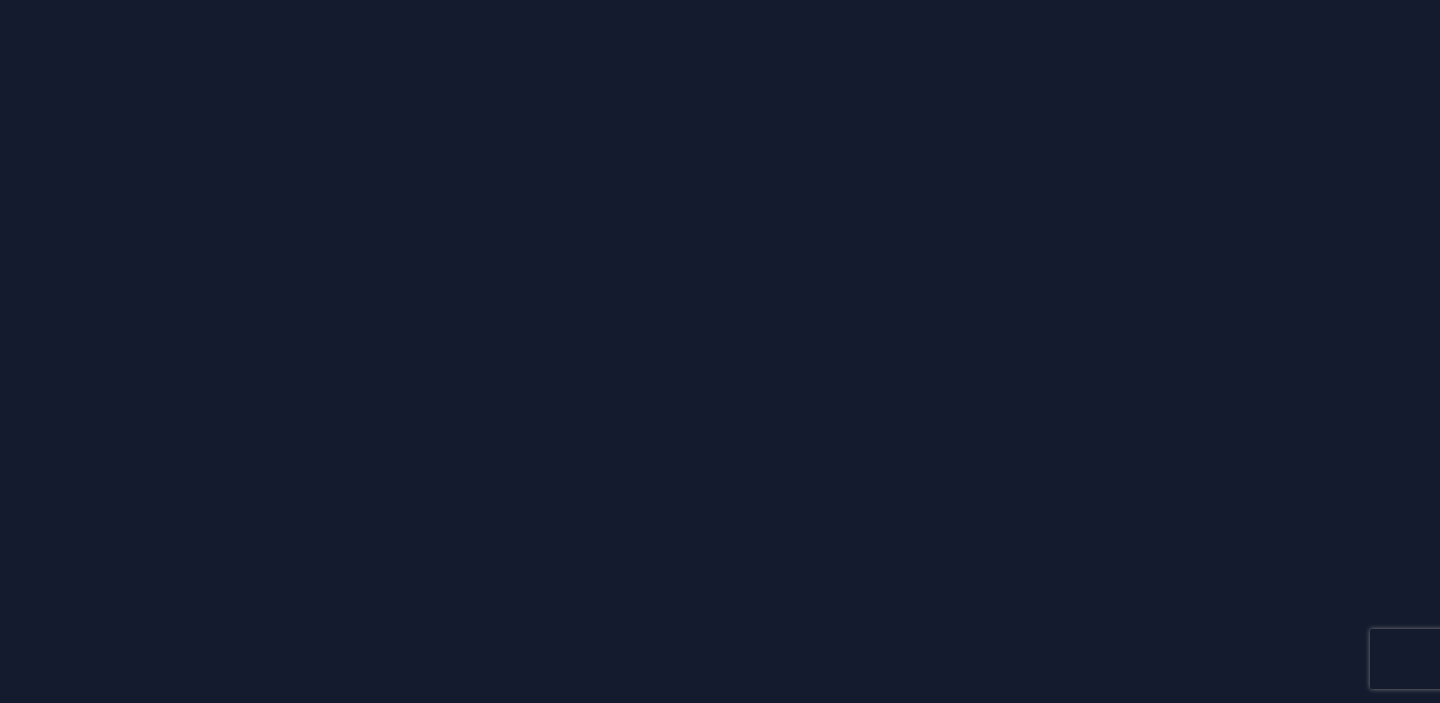 scroll, scrollTop: 0, scrollLeft: 0, axis: both 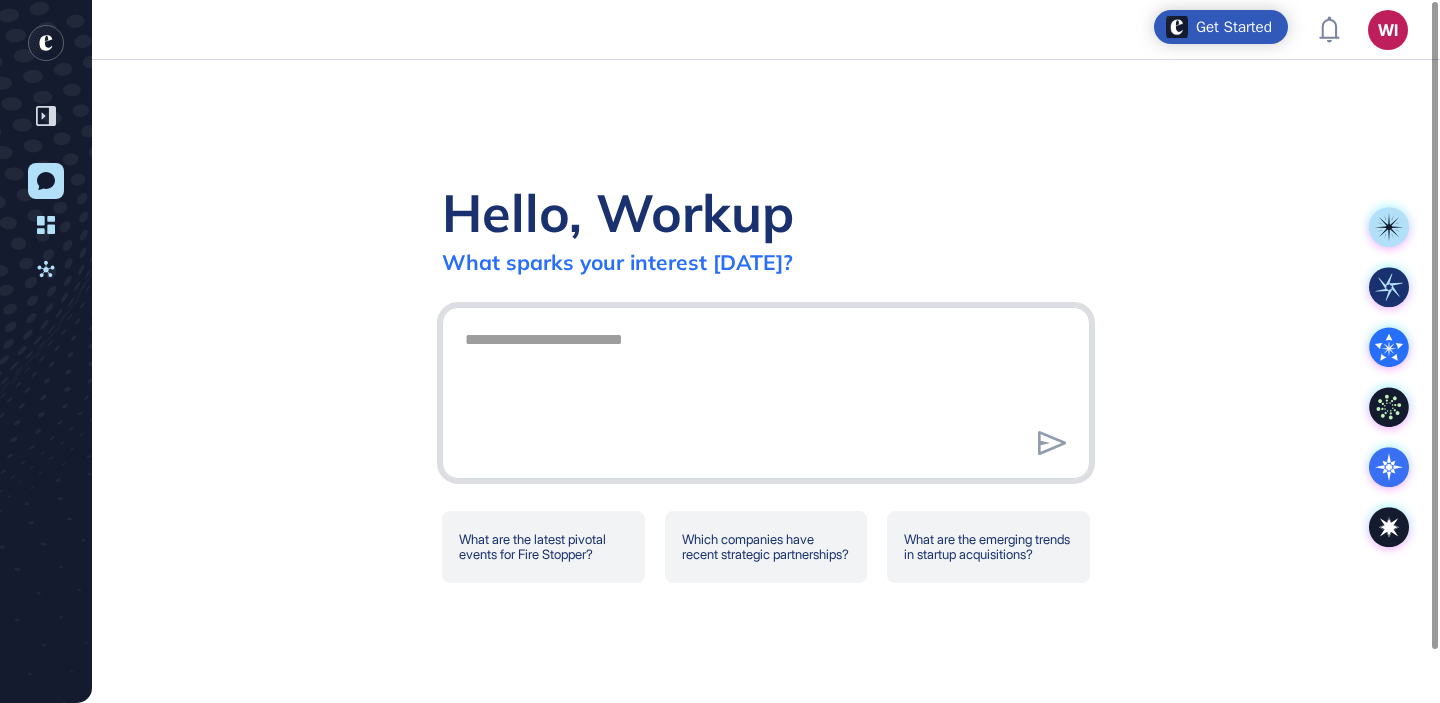 click at bounding box center [766, 390] 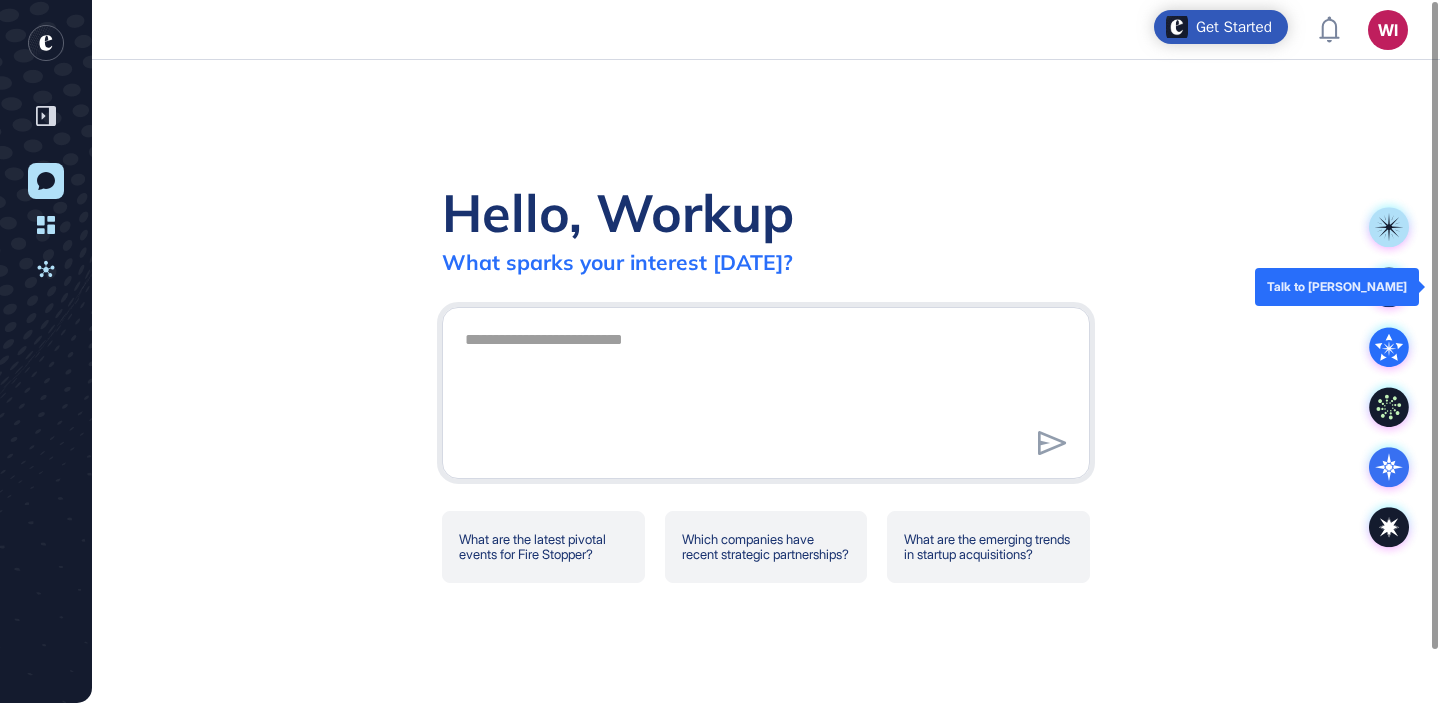 click 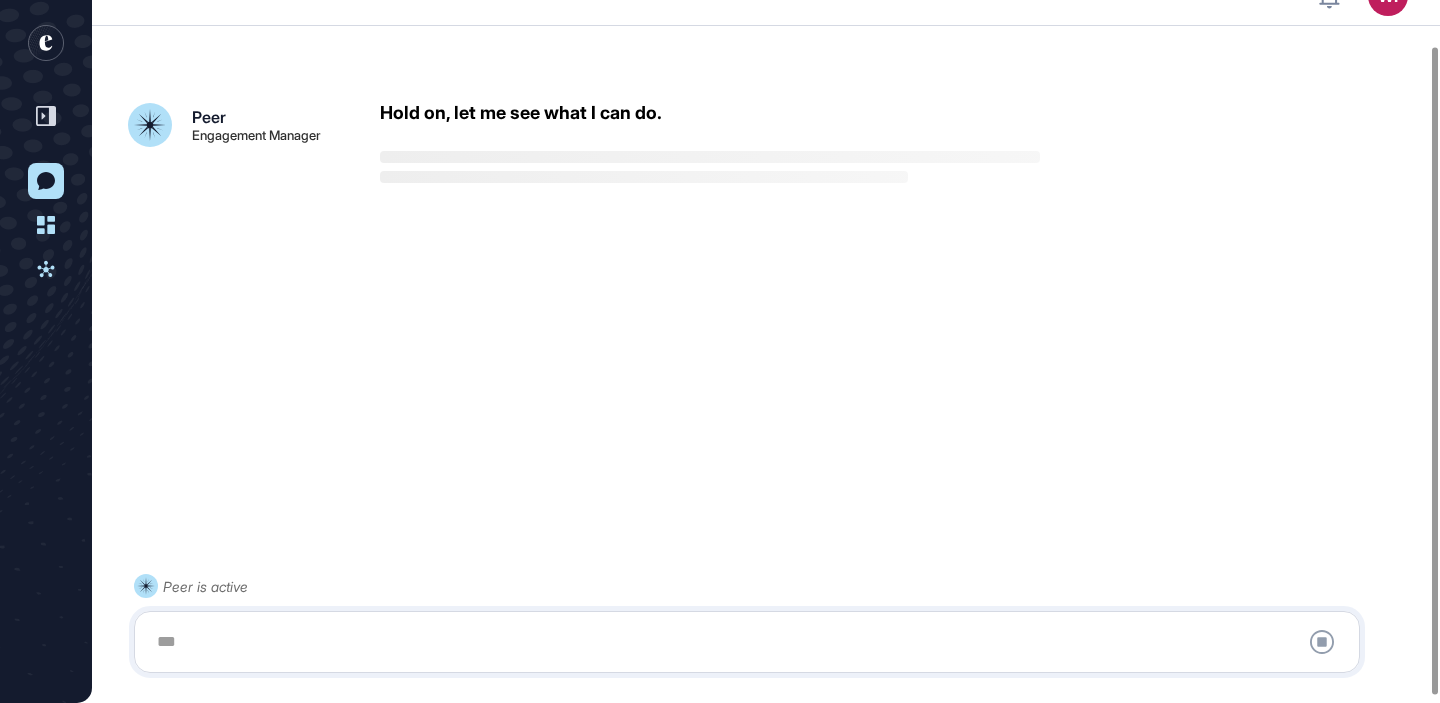 scroll, scrollTop: 56, scrollLeft: 0, axis: vertical 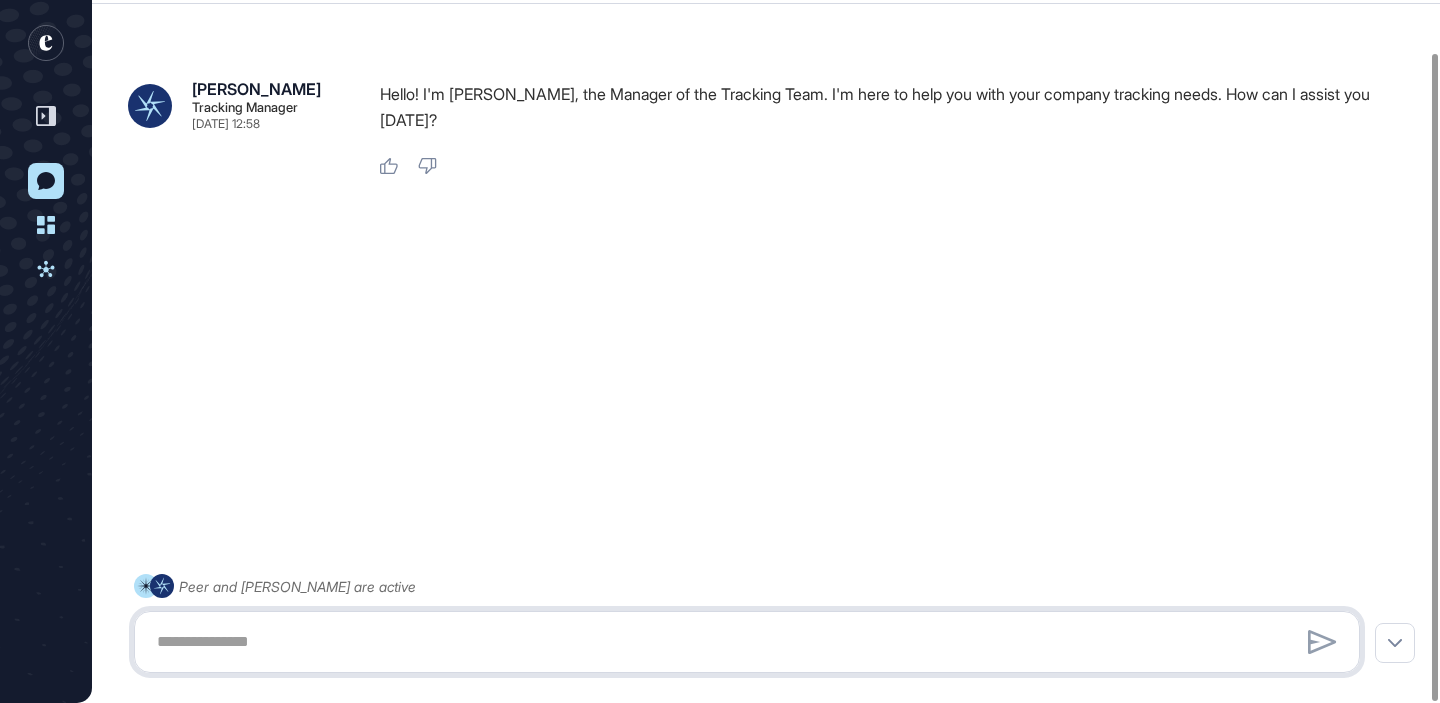 click at bounding box center [747, 642] 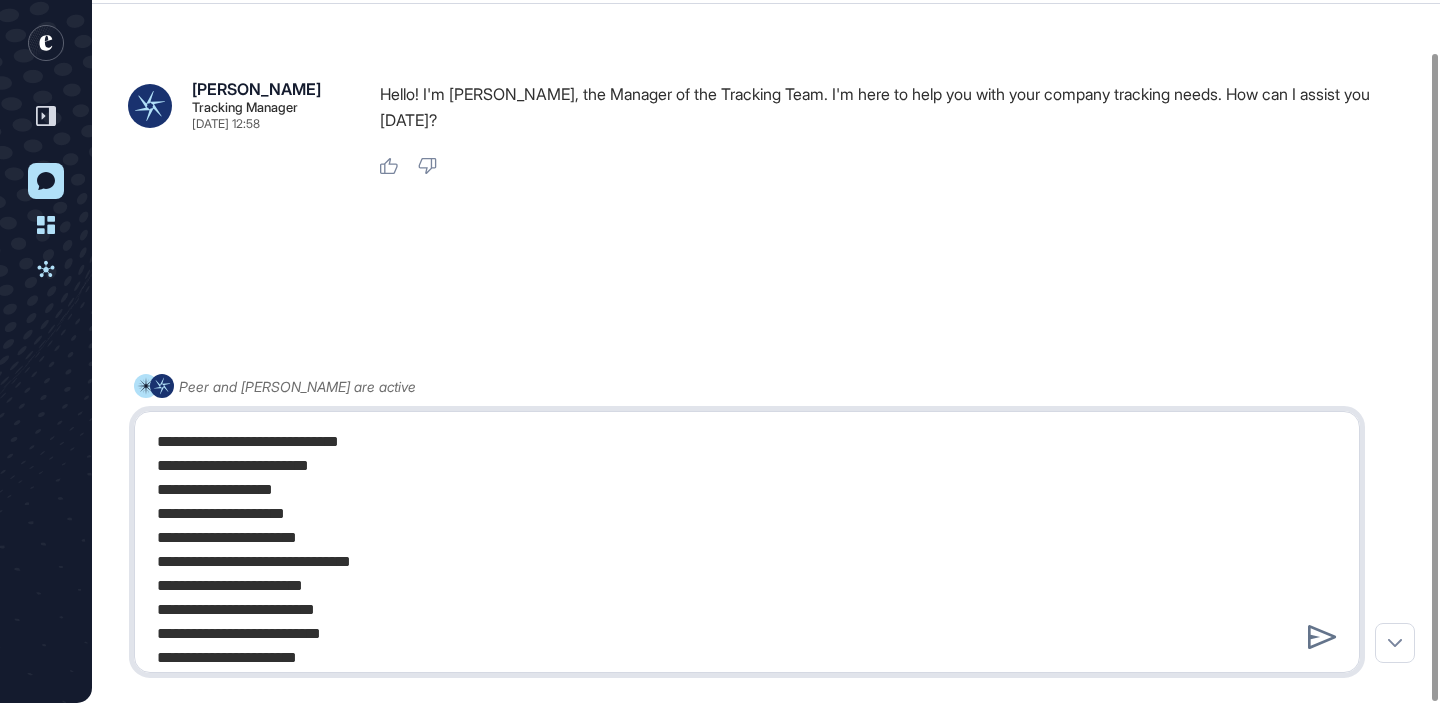 scroll, scrollTop: 1397, scrollLeft: 0, axis: vertical 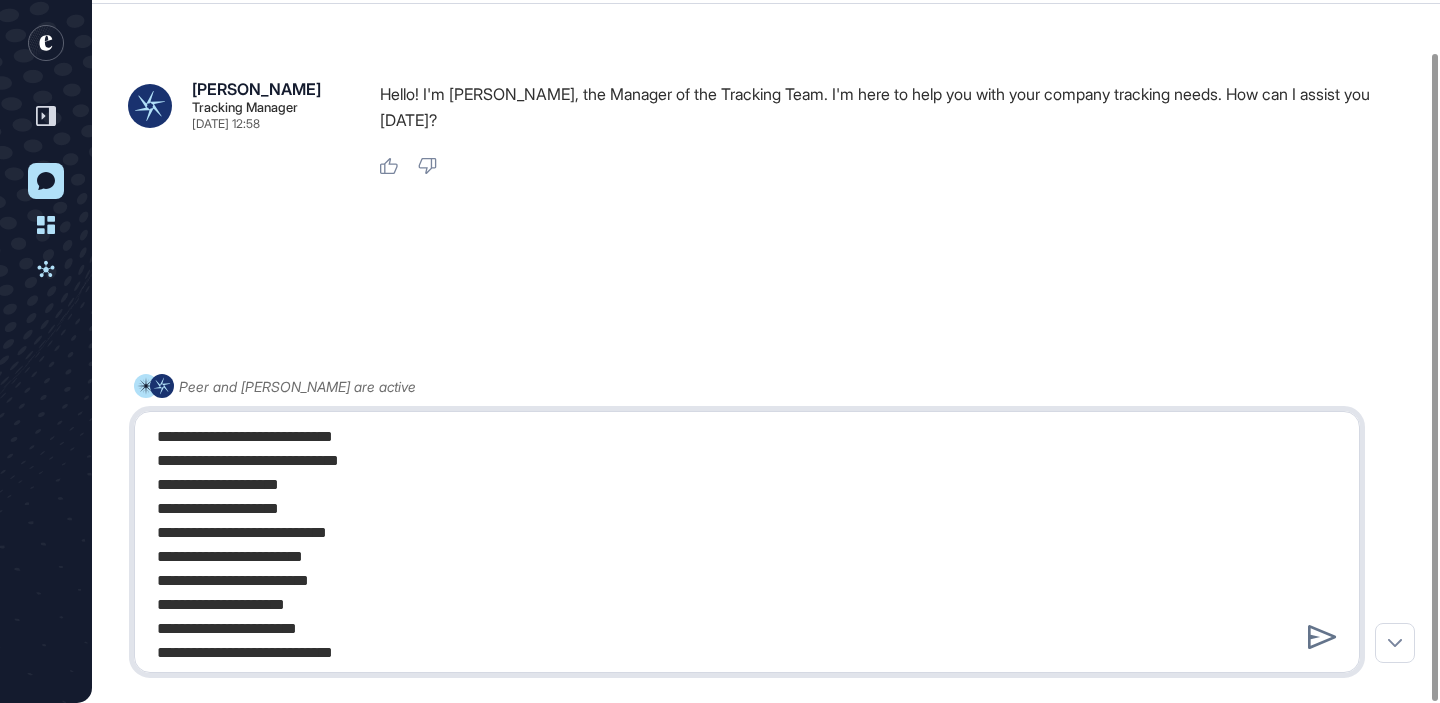 type on "**********" 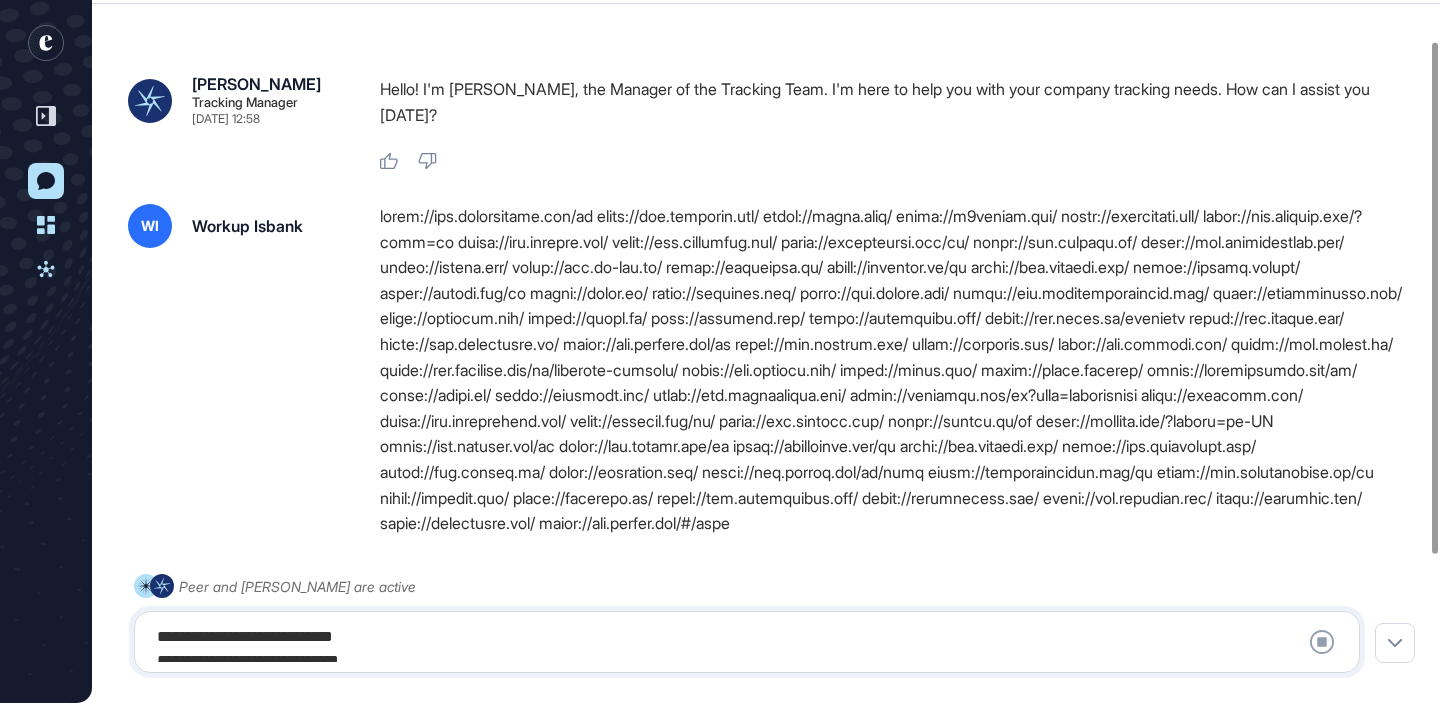 scroll, scrollTop: 0, scrollLeft: 0, axis: both 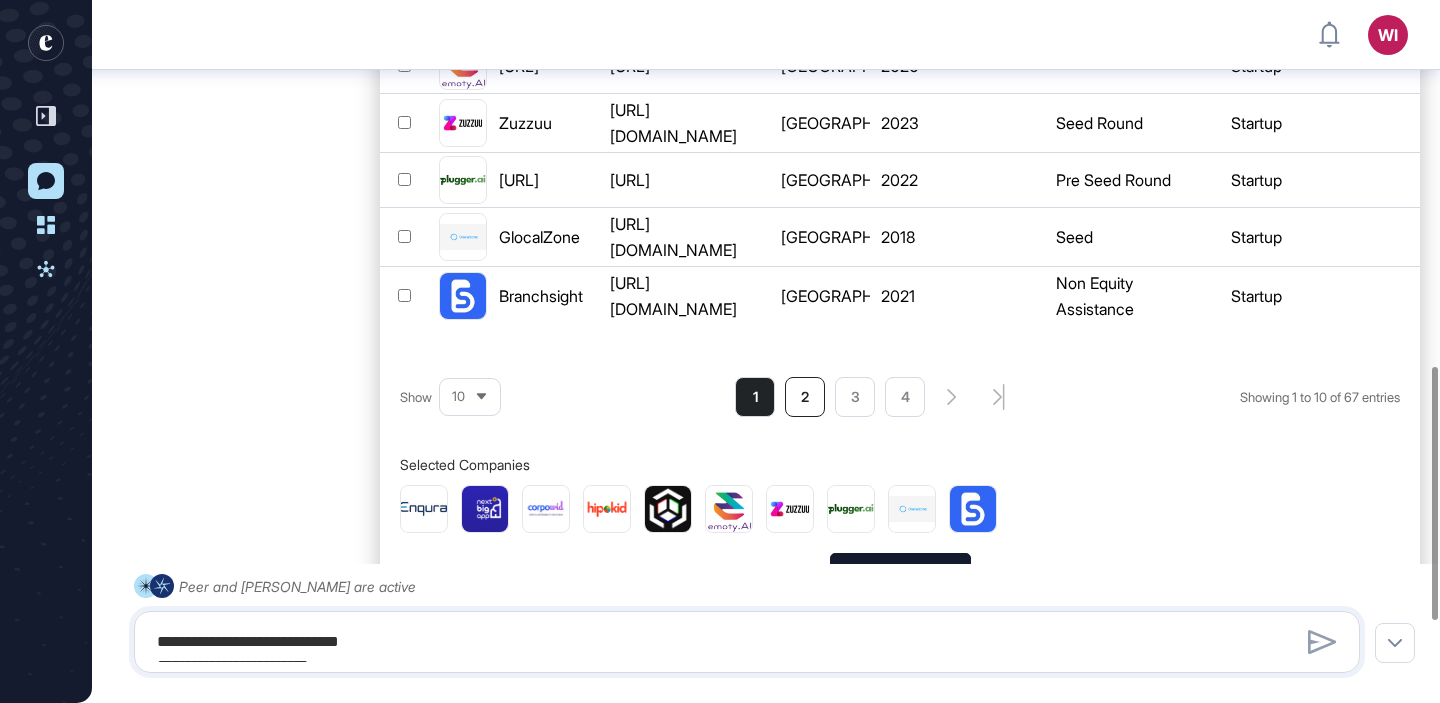 click on "2" 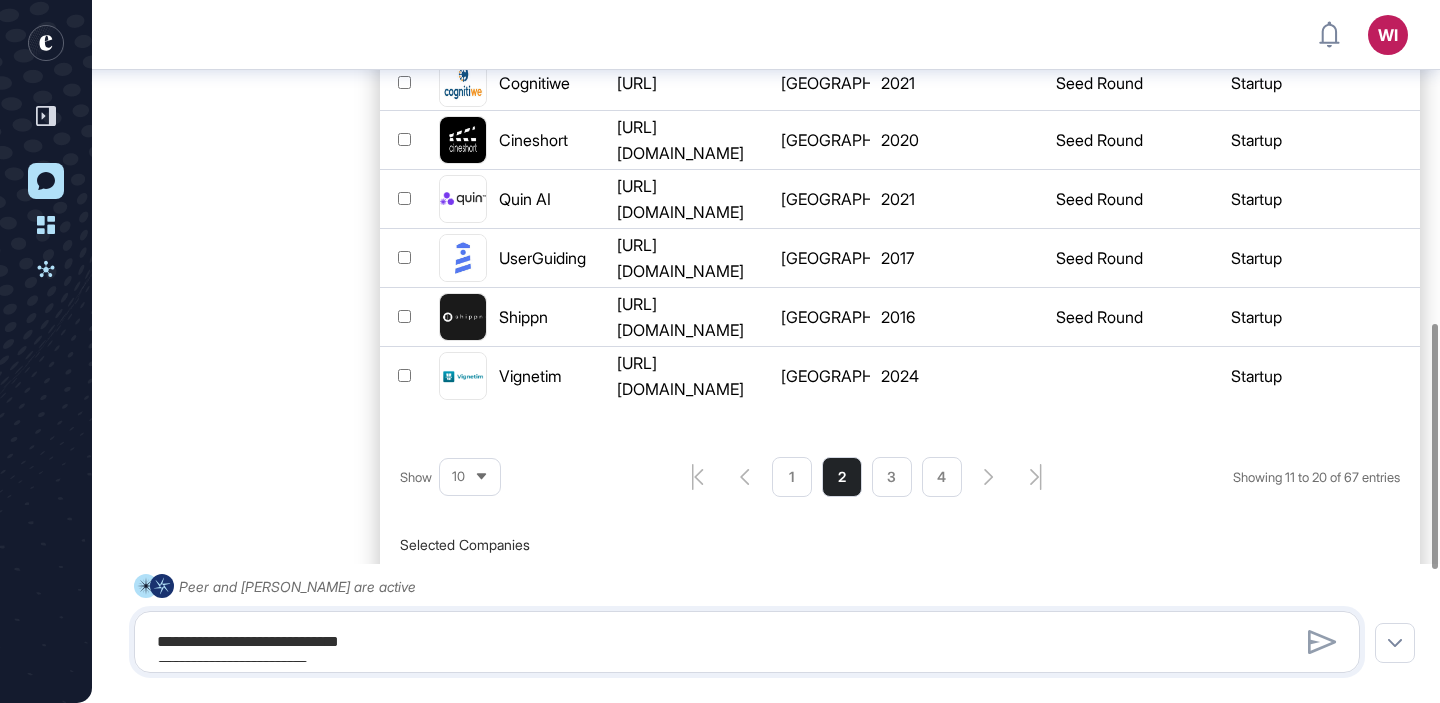 scroll, scrollTop: 924, scrollLeft: 0, axis: vertical 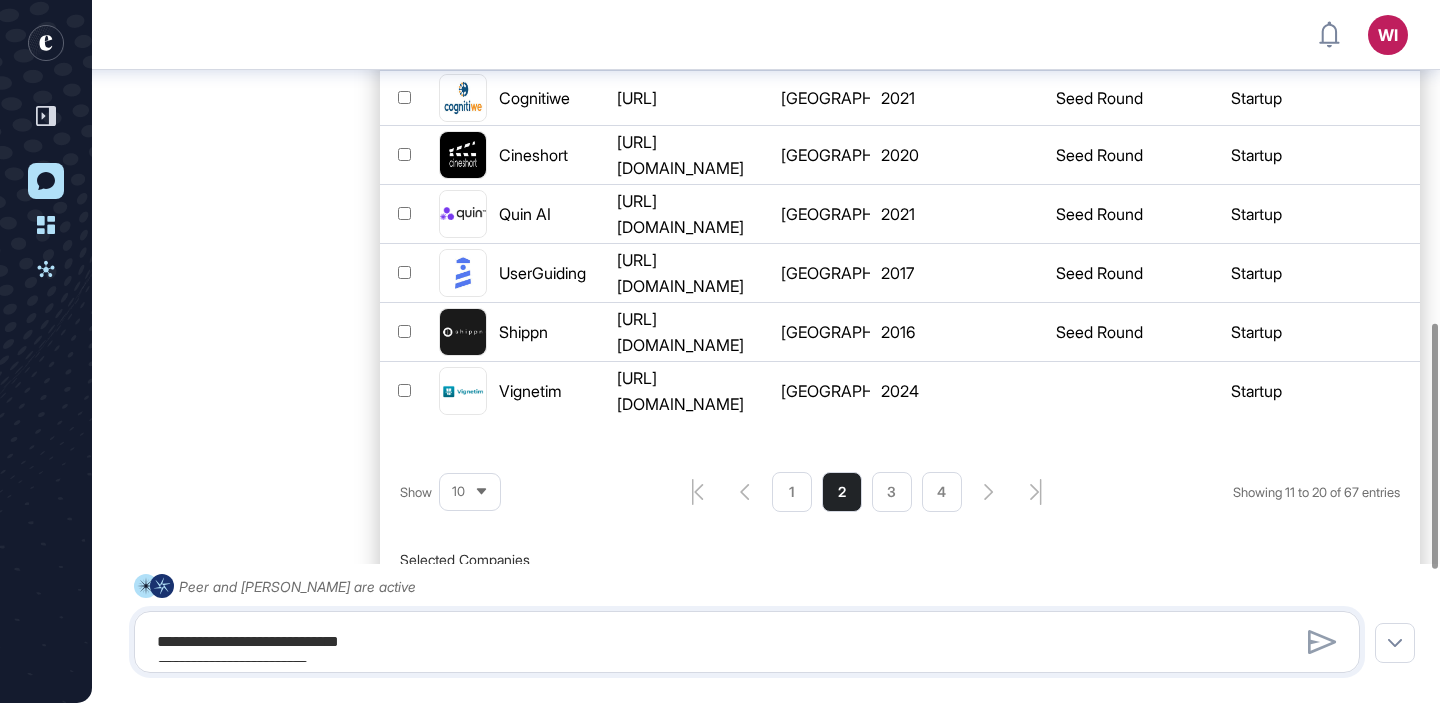 click on "1 2 3 4" at bounding box center [867, 492] 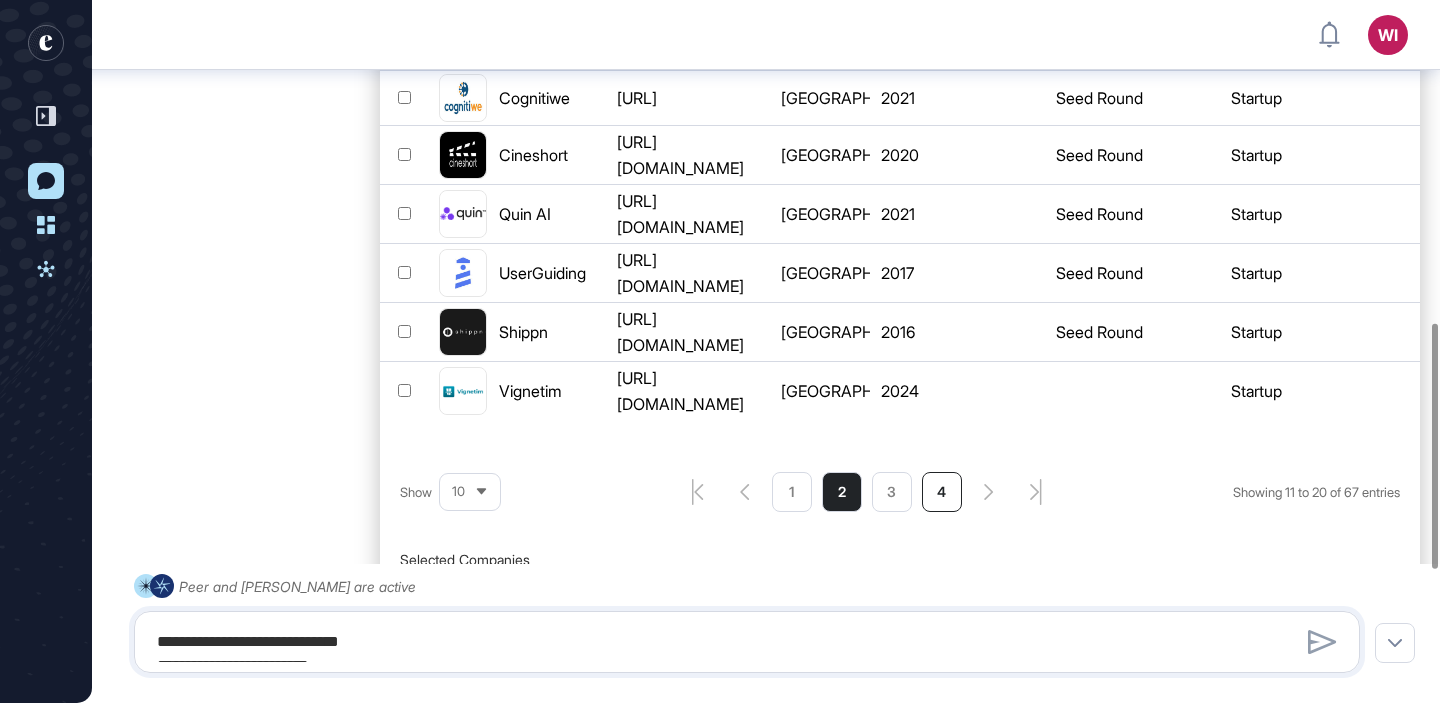 click on "4" 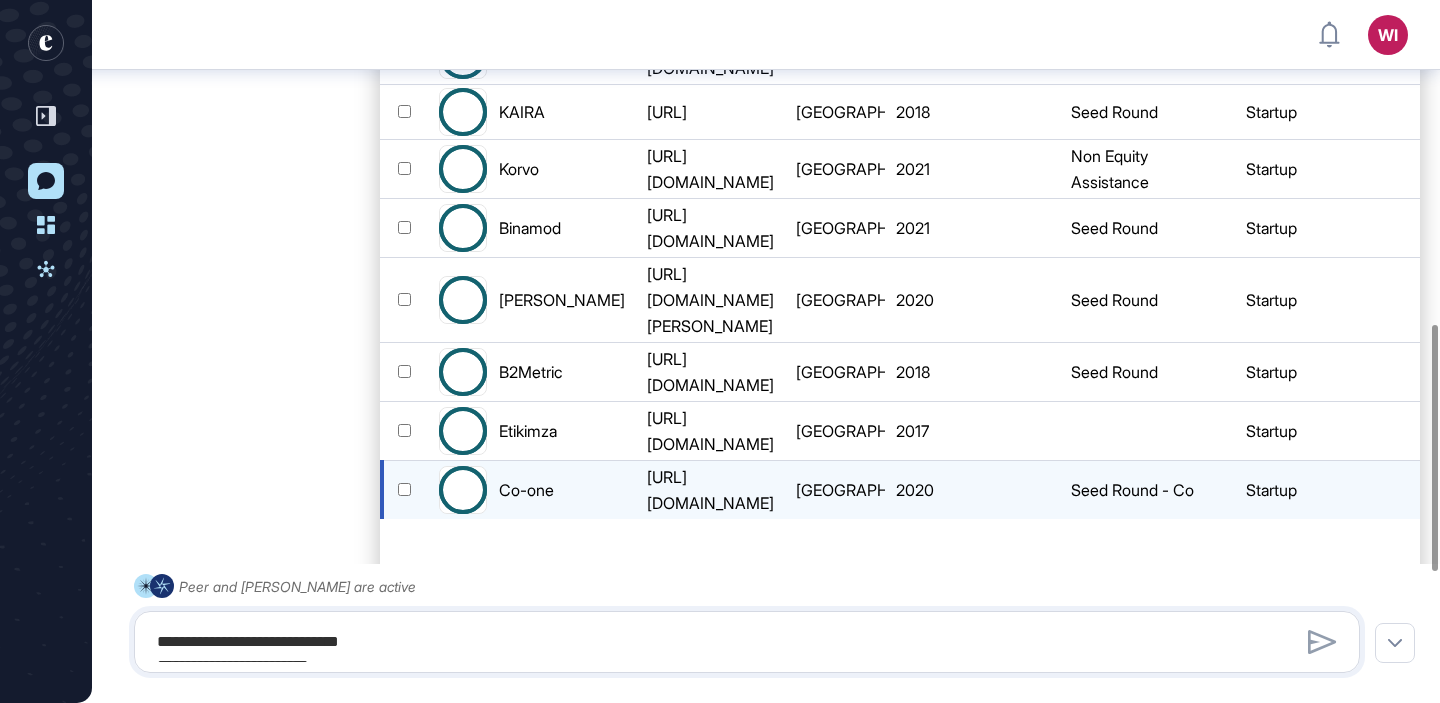 scroll, scrollTop: 924, scrollLeft: 0, axis: vertical 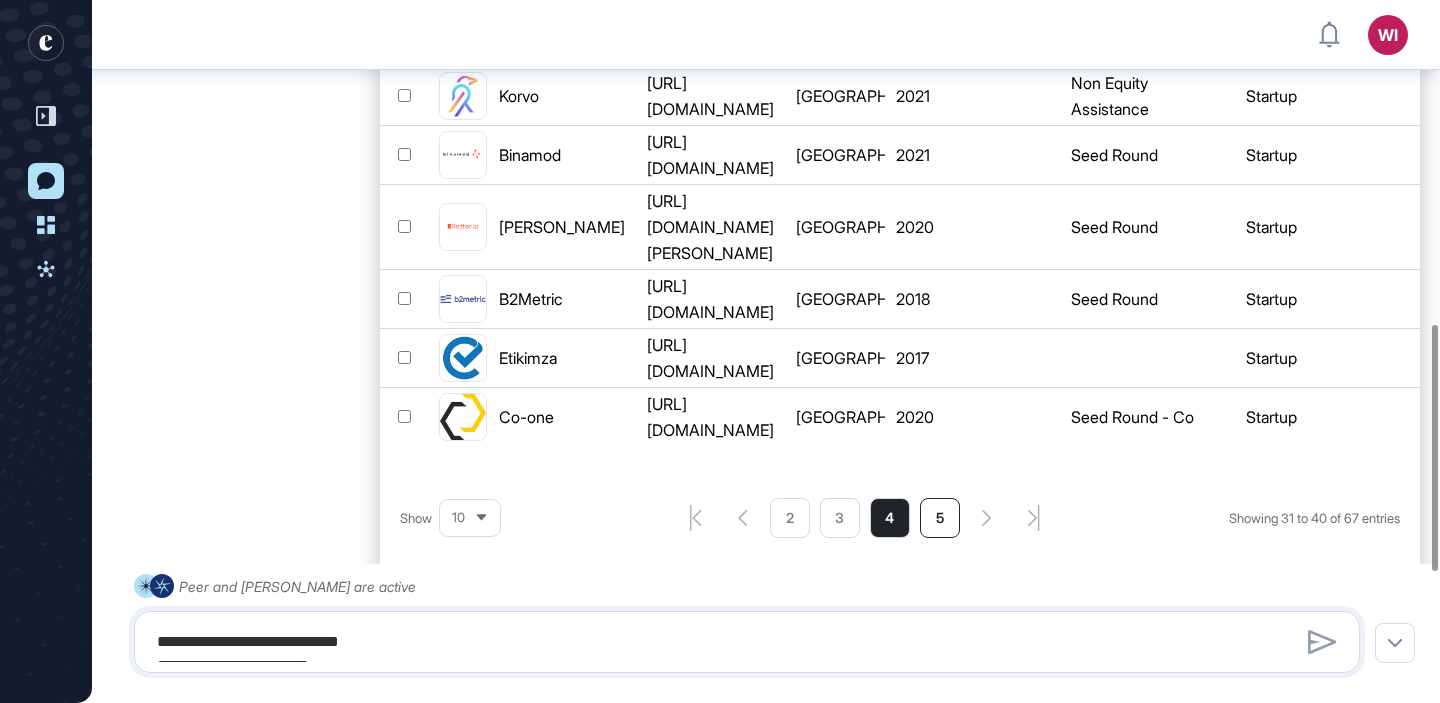 click on "5" 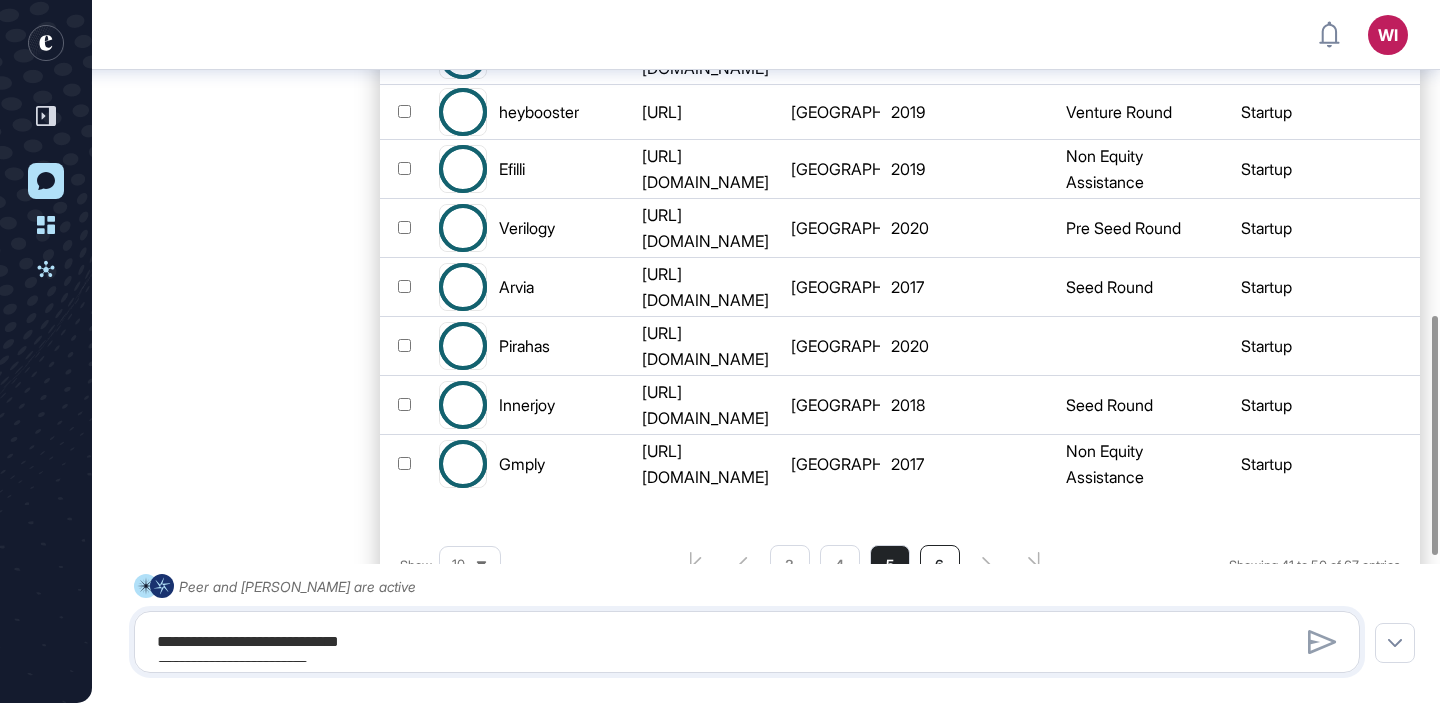 scroll, scrollTop: 924, scrollLeft: 0, axis: vertical 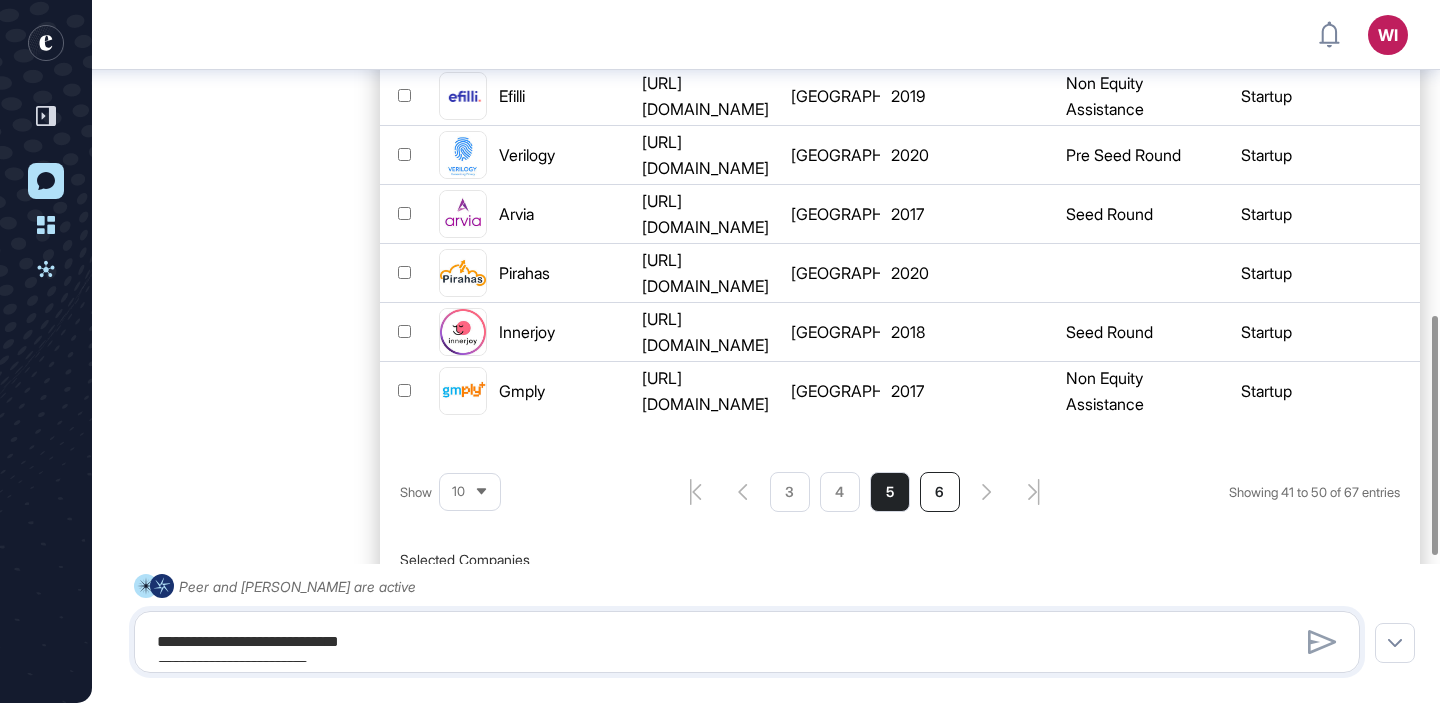 click on "6" 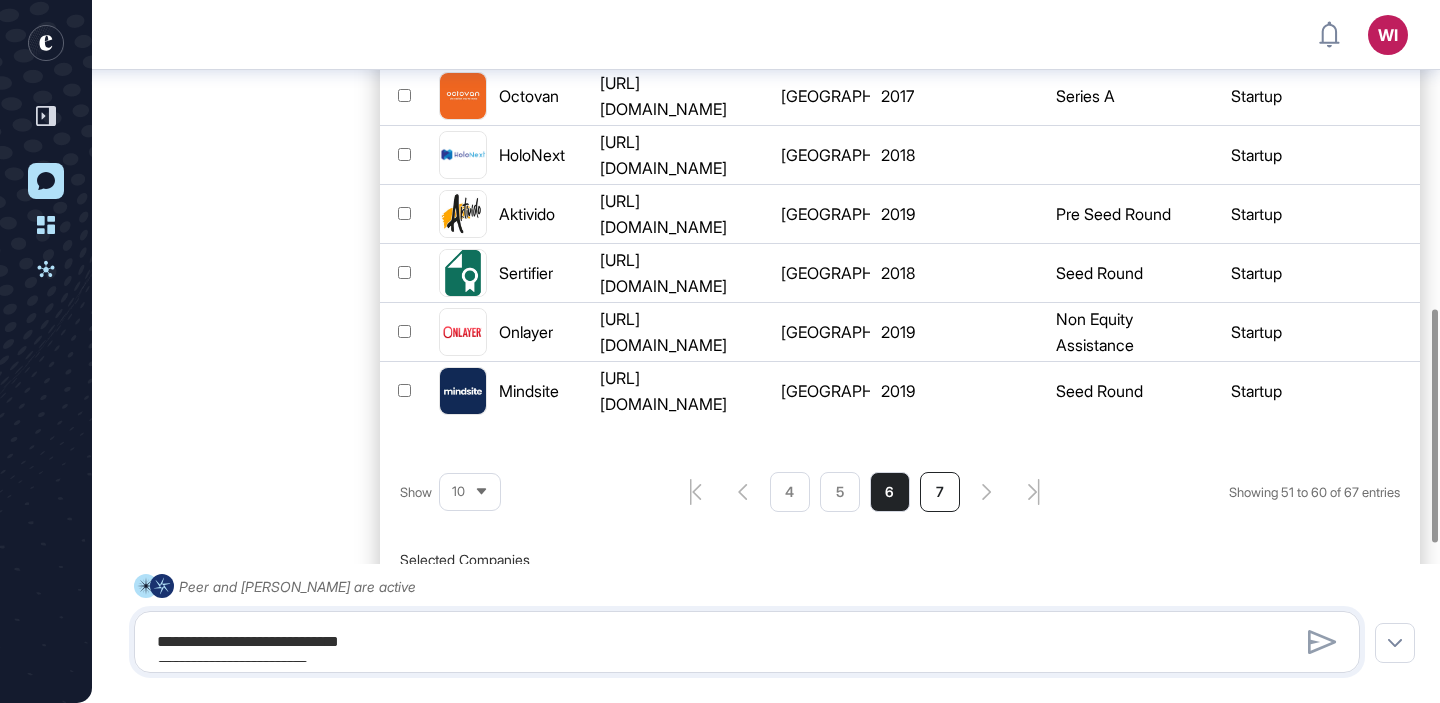 click on "7" 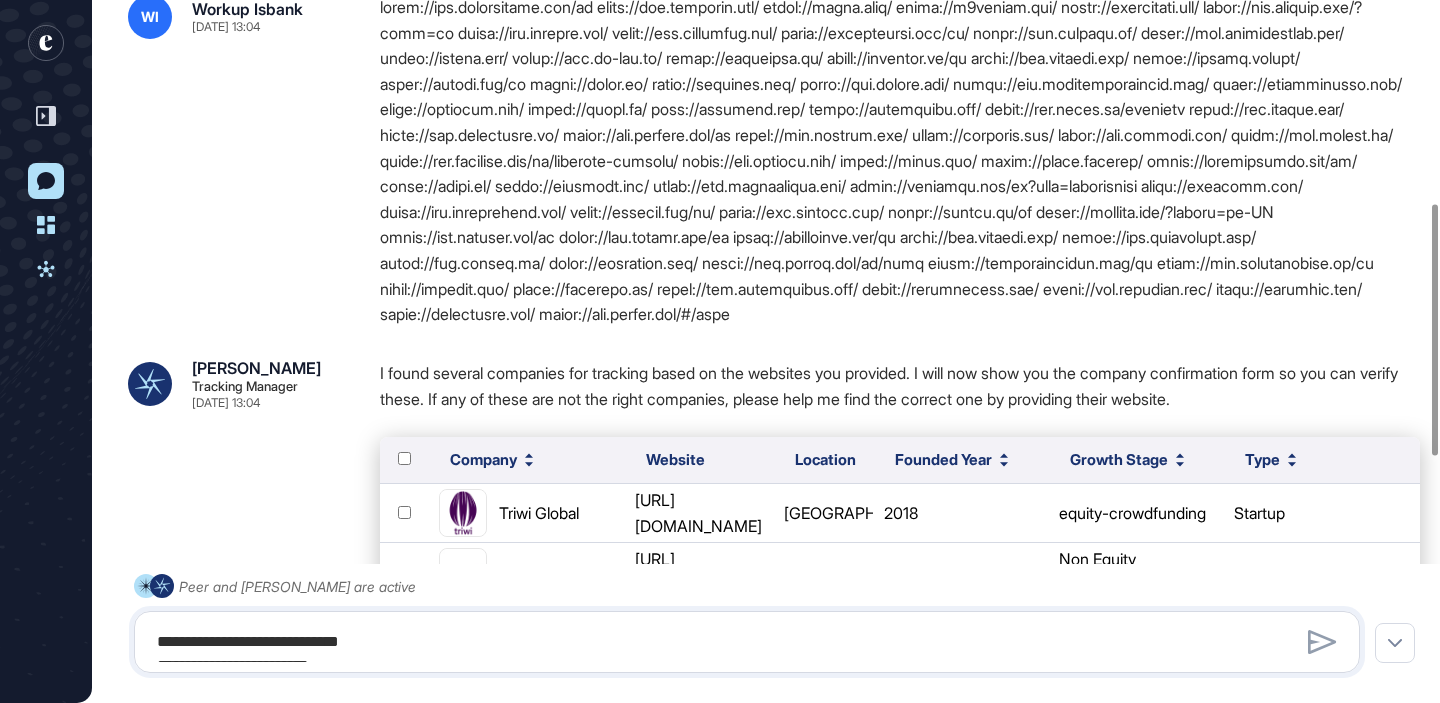 scroll, scrollTop: 163, scrollLeft: 0, axis: vertical 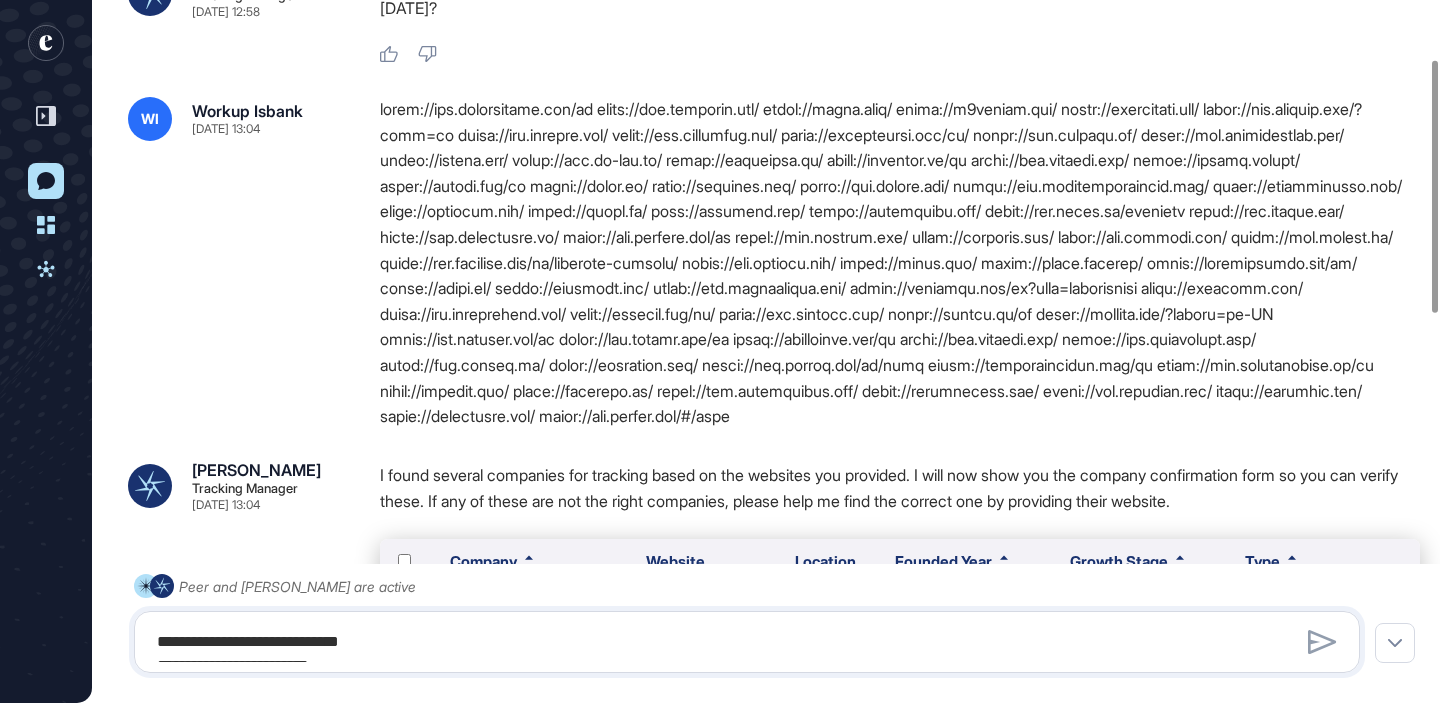click 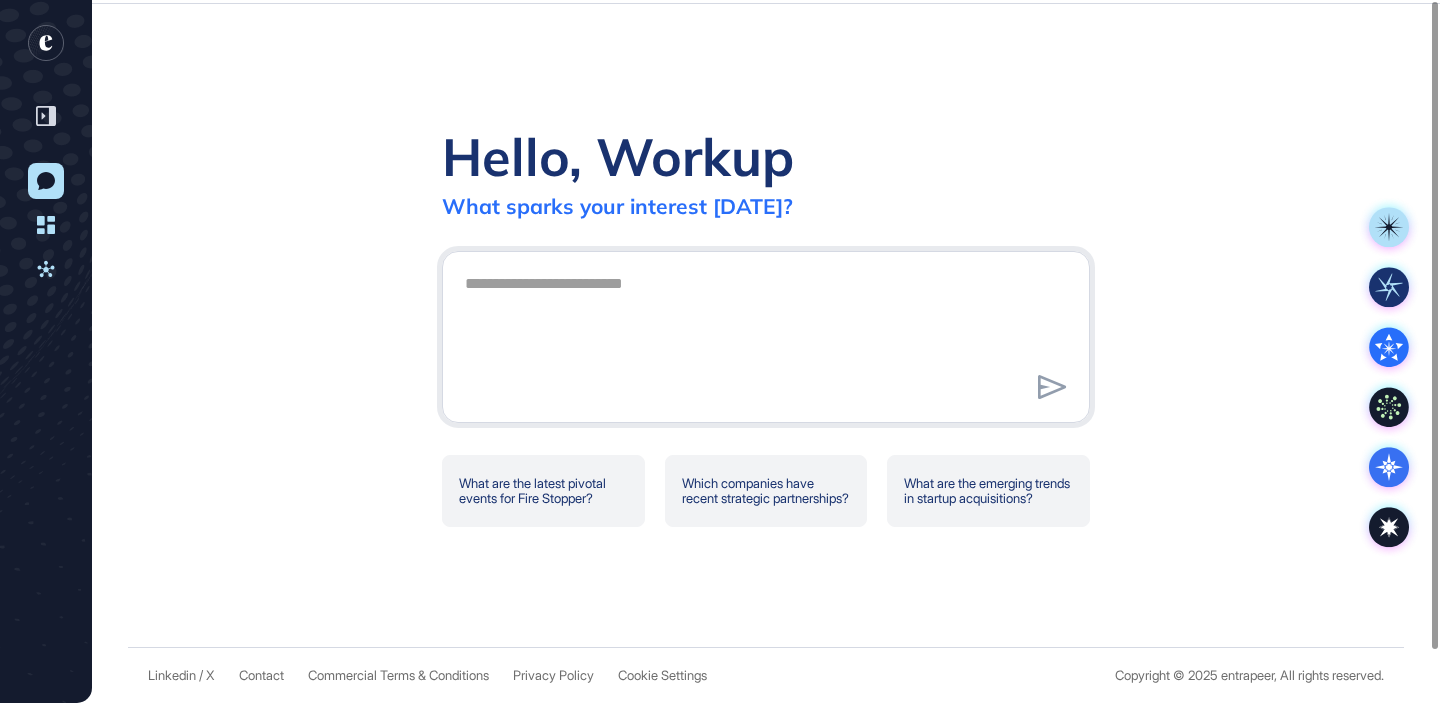 scroll, scrollTop: 0, scrollLeft: 0, axis: both 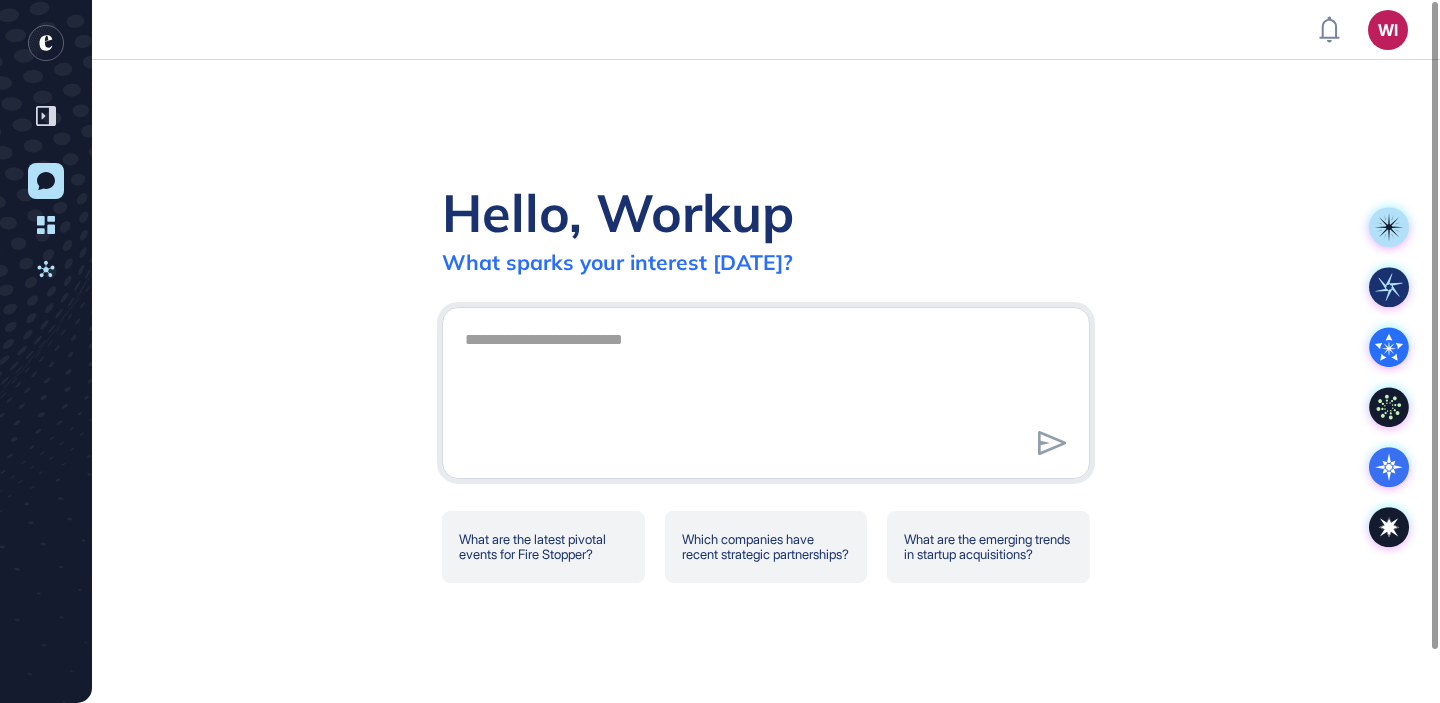 click at bounding box center (46, 80) 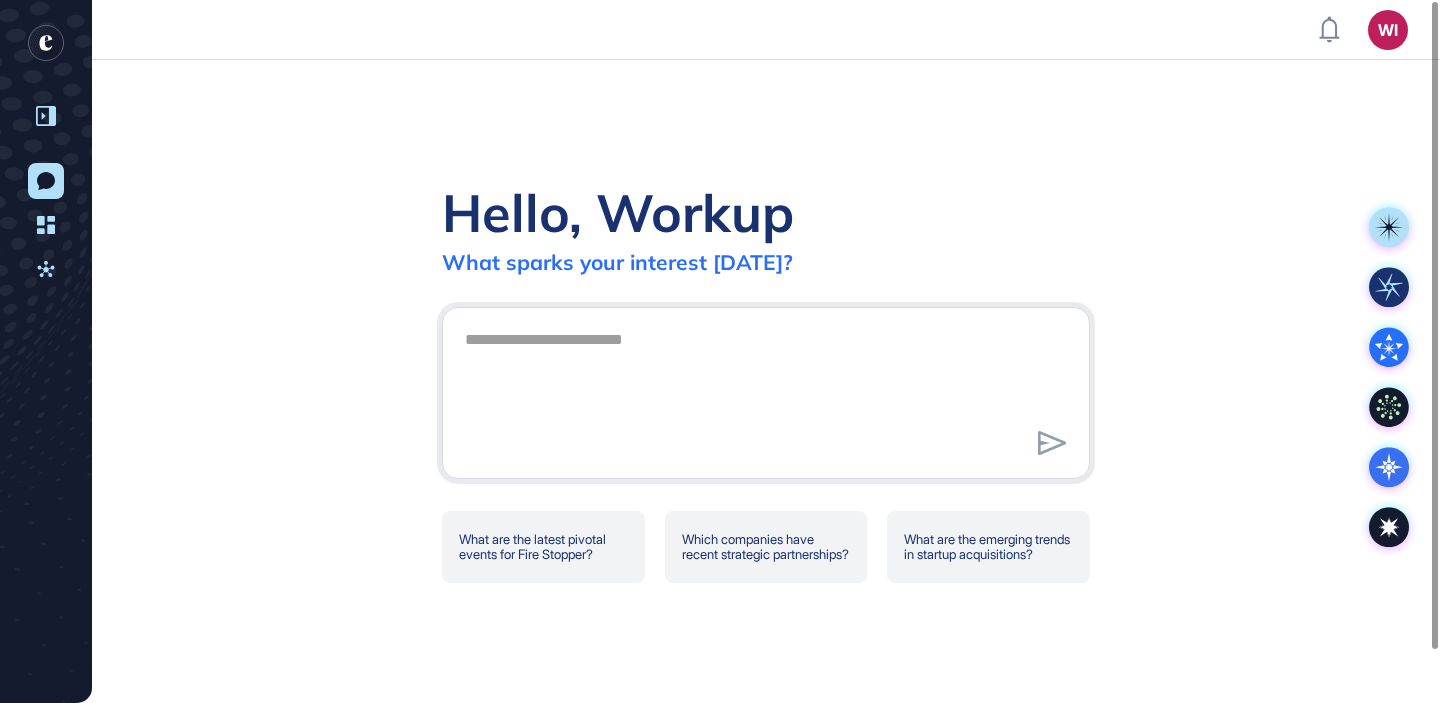 click 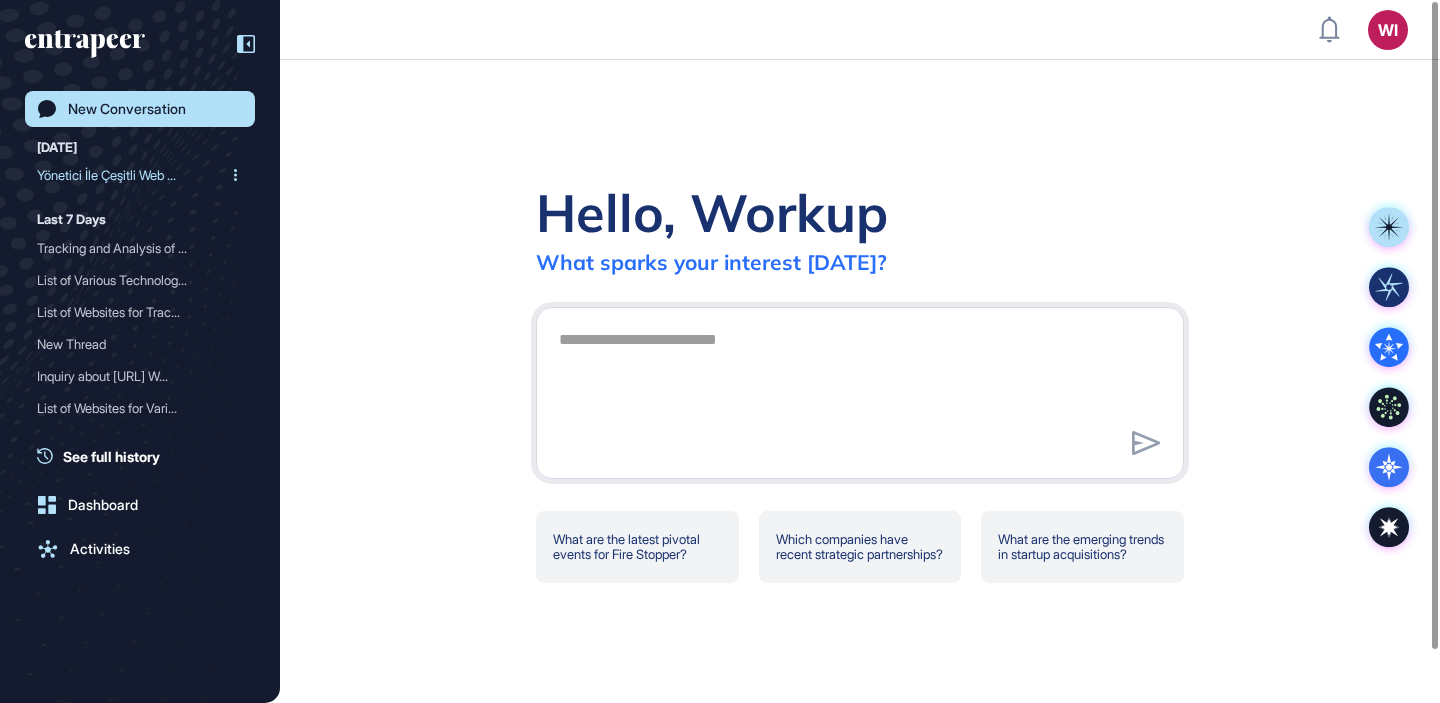 click 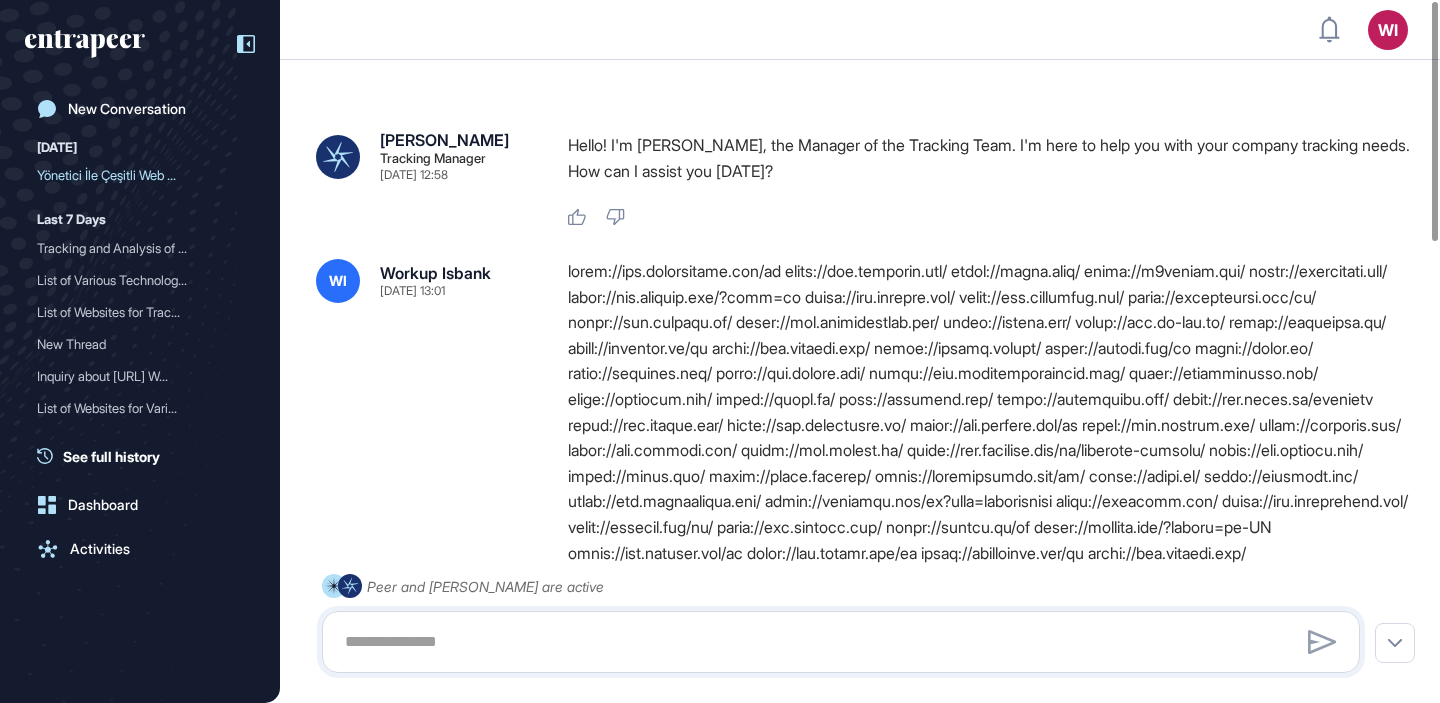 click 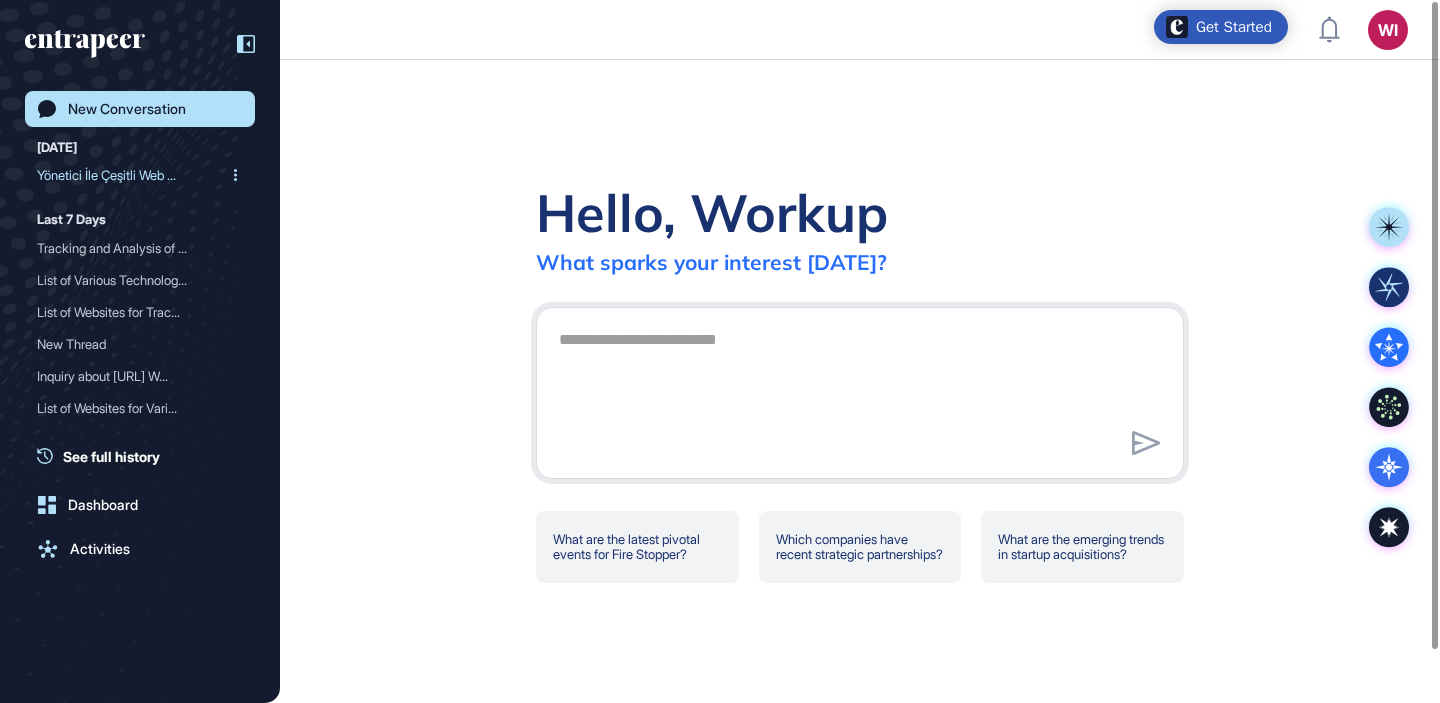 click at bounding box center (235, 175) 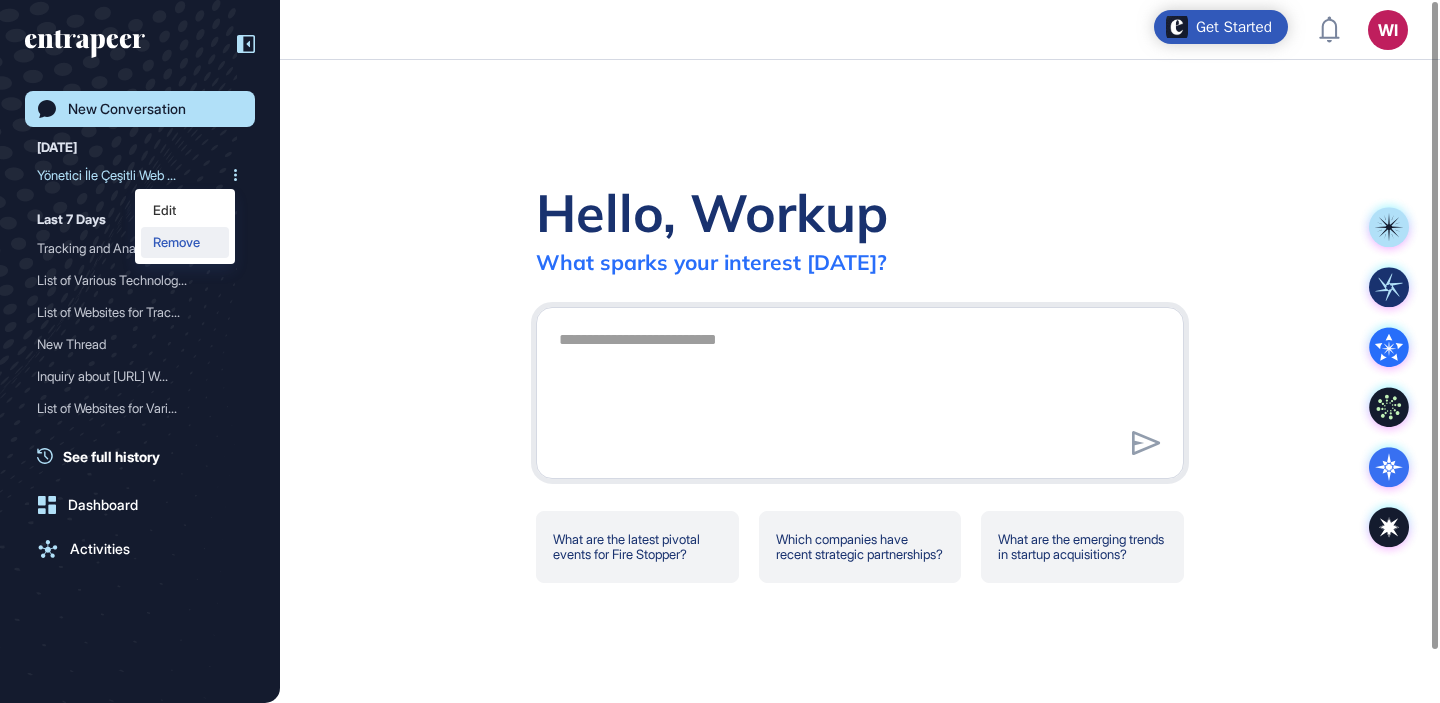 click on "Remove" at bounding box center [185, 242] 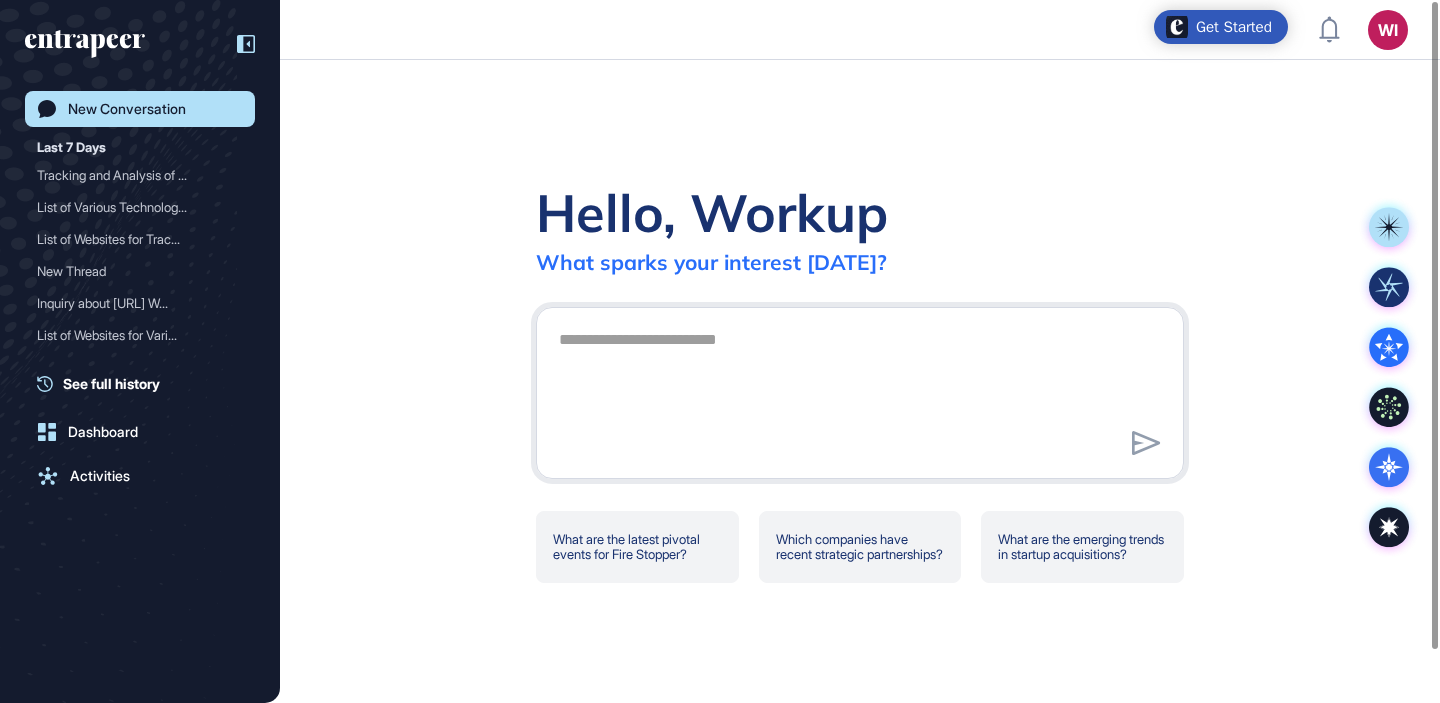 click on "Hello, Workup What sparks your interest today? What are the latest pivotal events for Fire Stopper? Which companies have recent strategic partnerships? What are the emerging trends in startup acquisitions?" 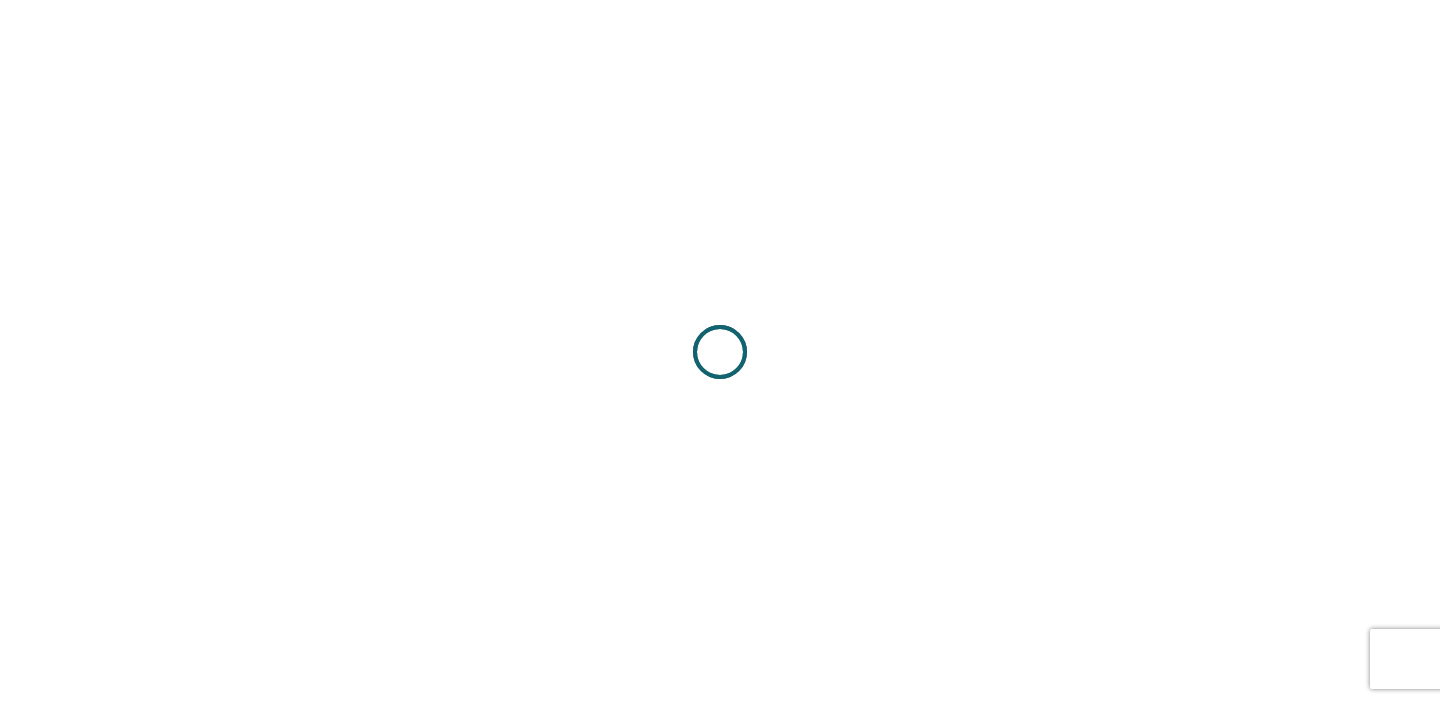 scroll, scrollTop: 0, scrollLeft: 0, axis: both 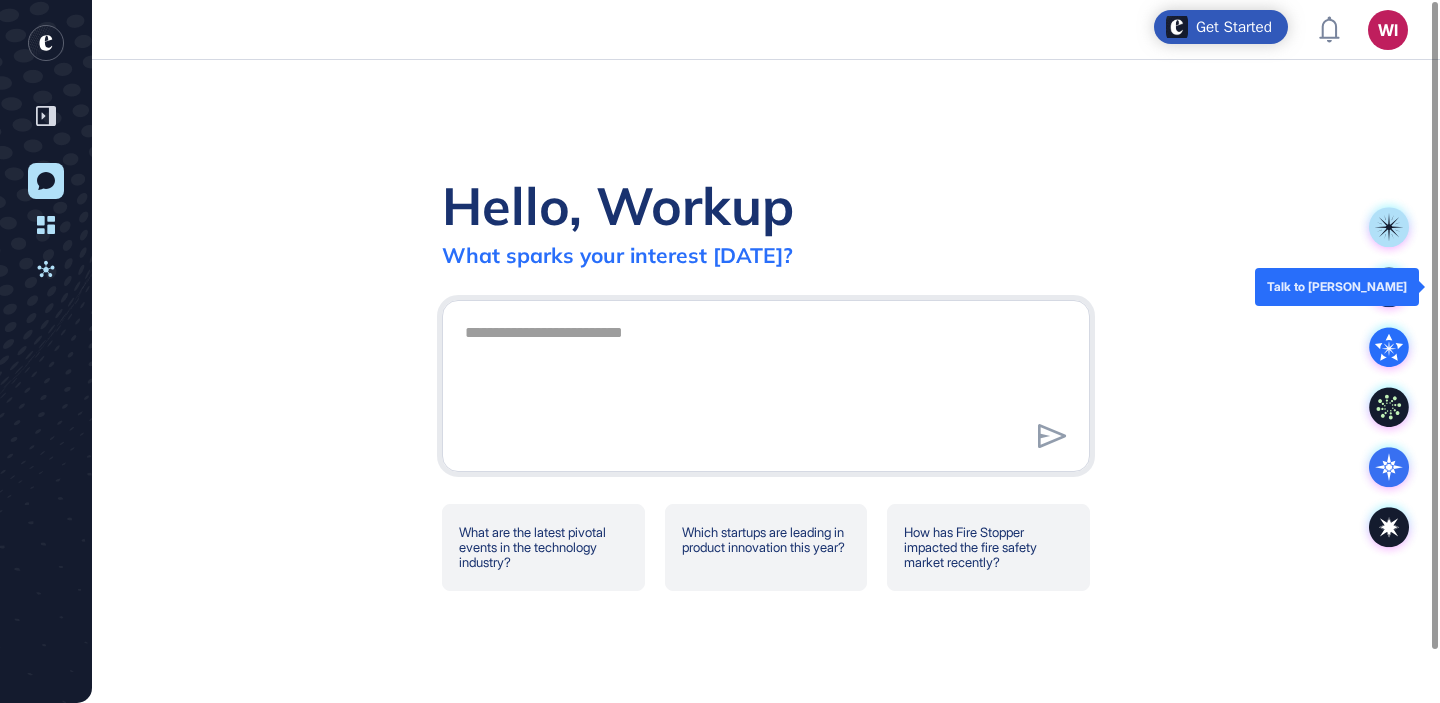 click 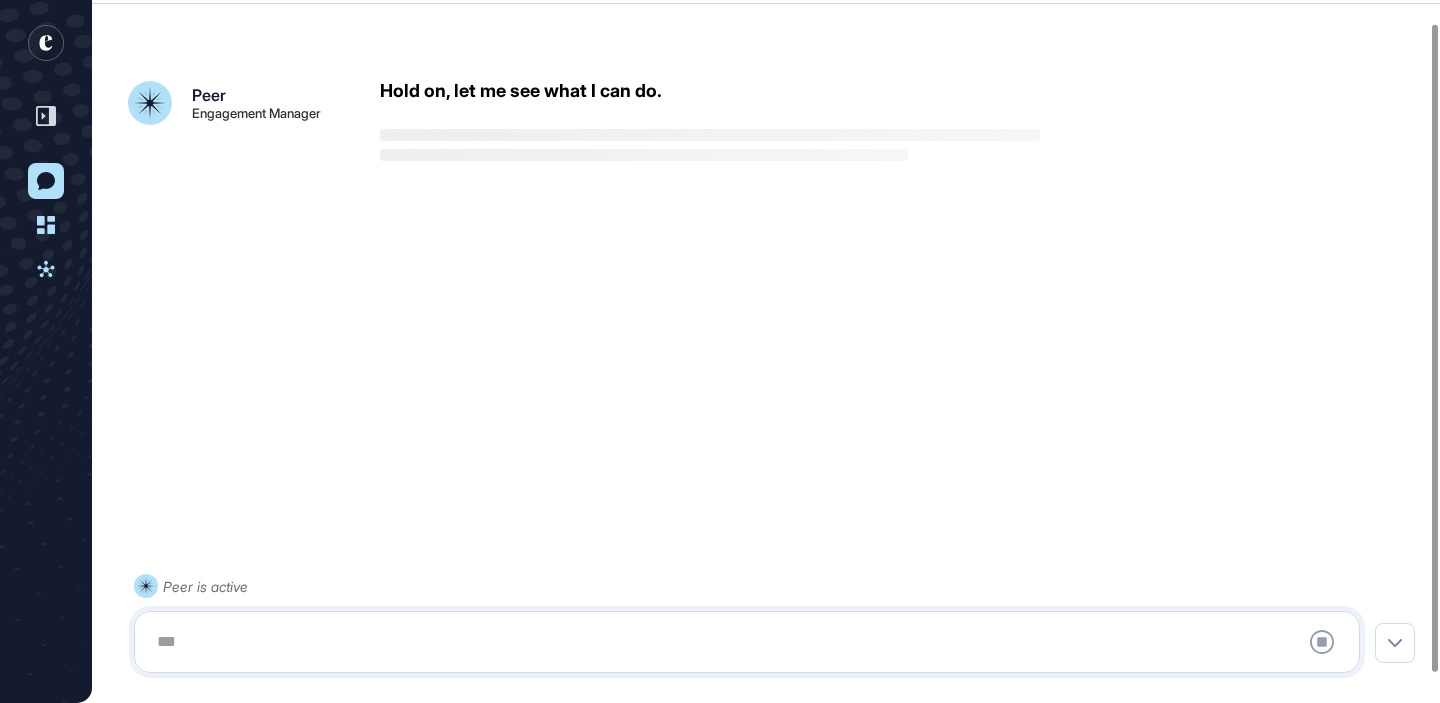 scroll, scrollTop: 56, scrollLeft: 0, axis: vertical 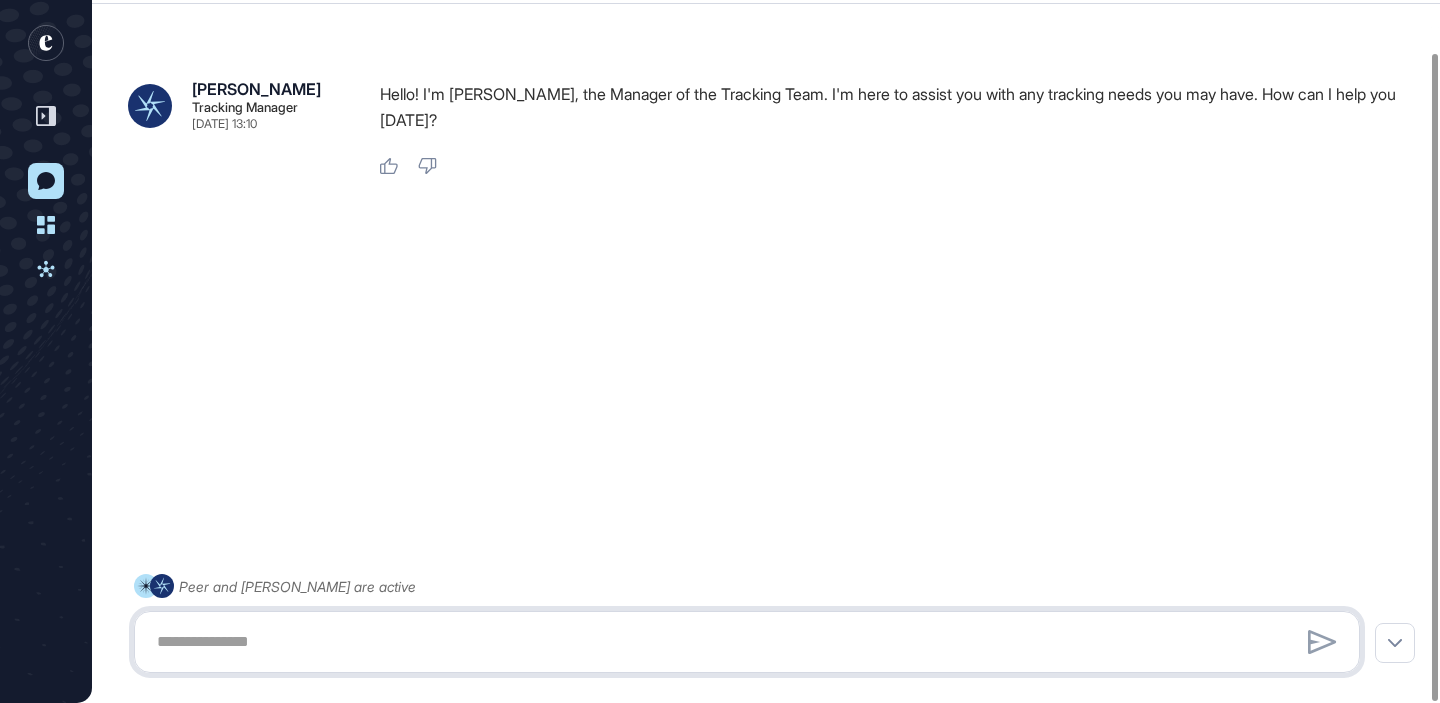 click at bounding box center [747, 642] 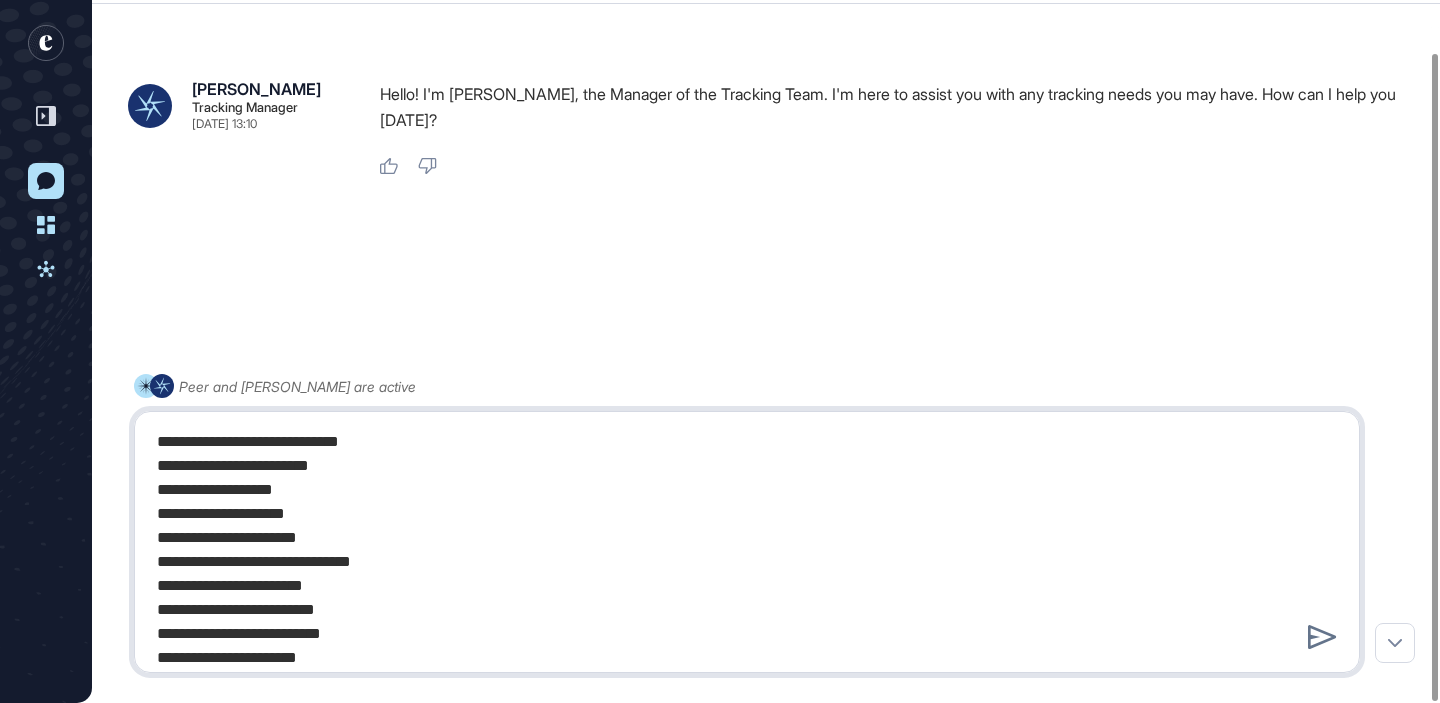 scroll, scrollTop: 1397, scrollLeft: 0, axis: vertical 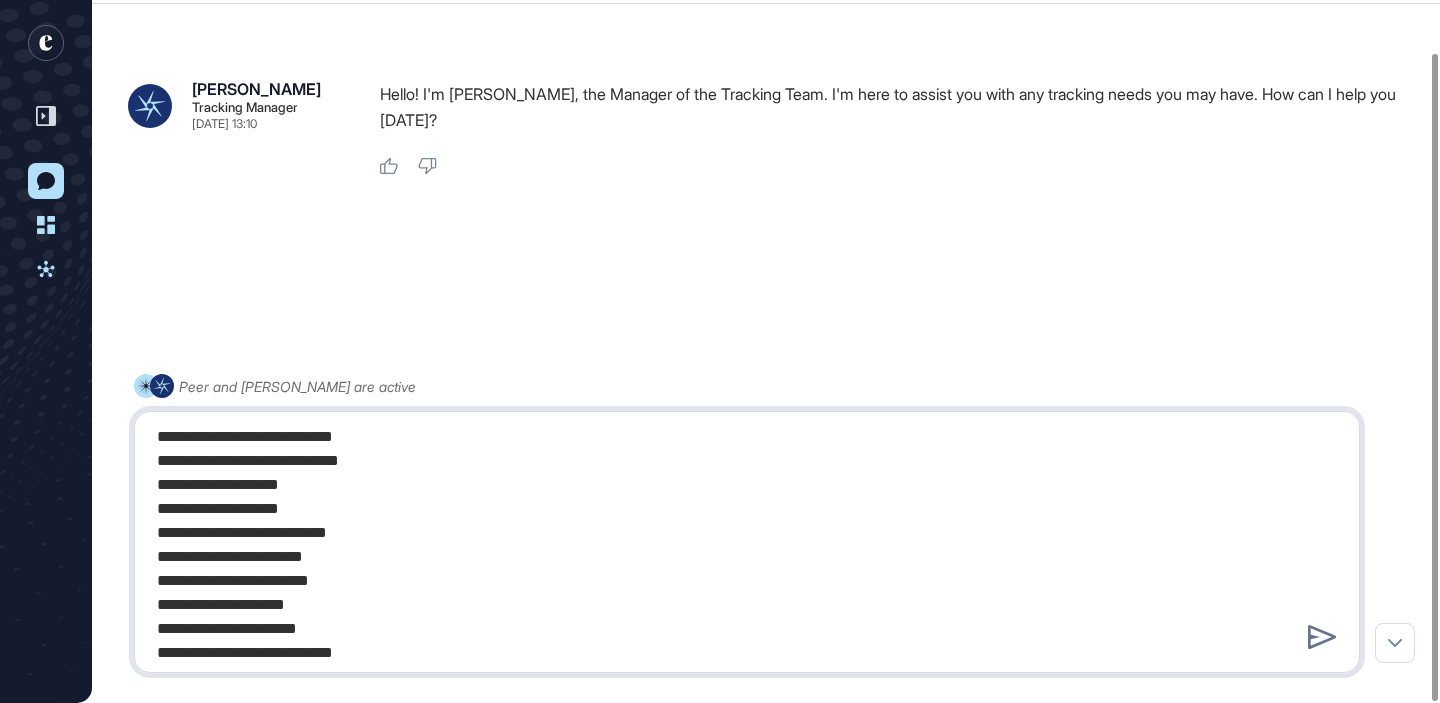 type on "**********" 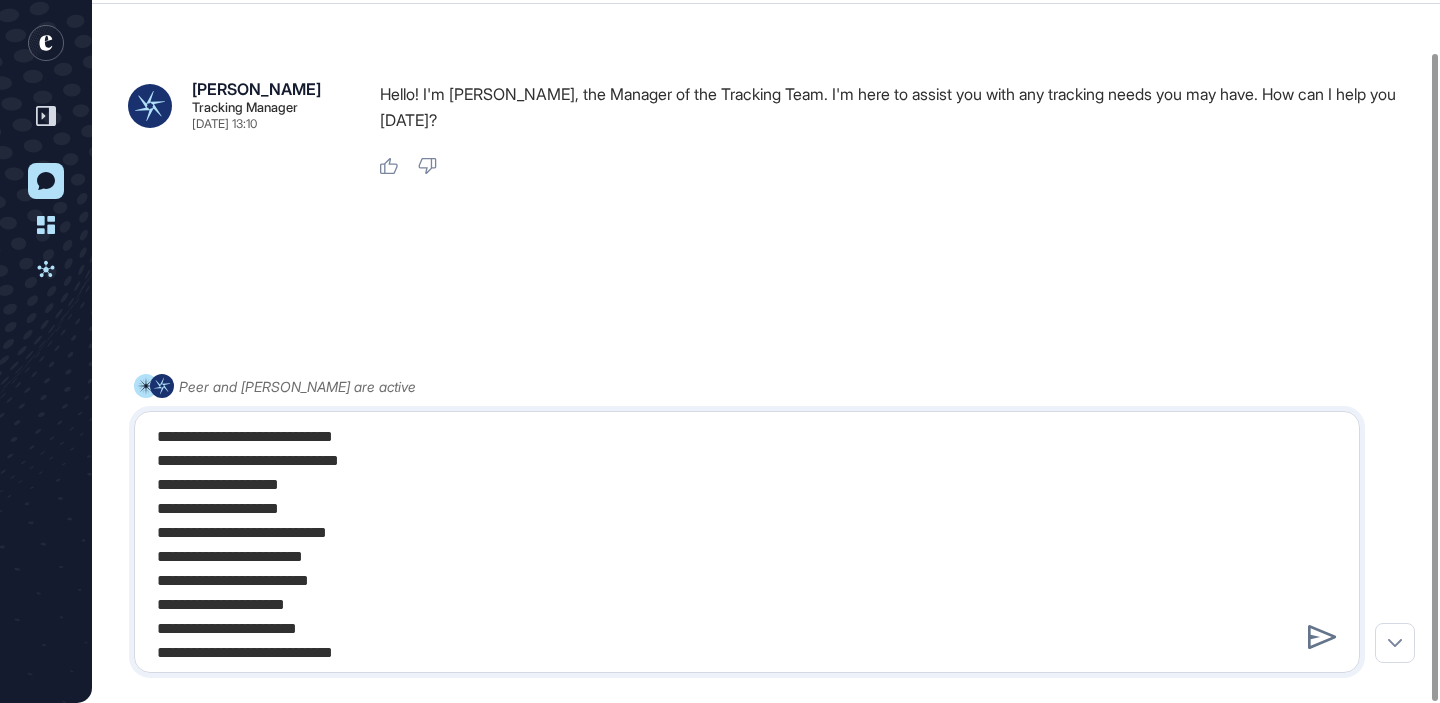scroll, scrollTop: 0, scrollLeft: 0, axis: both 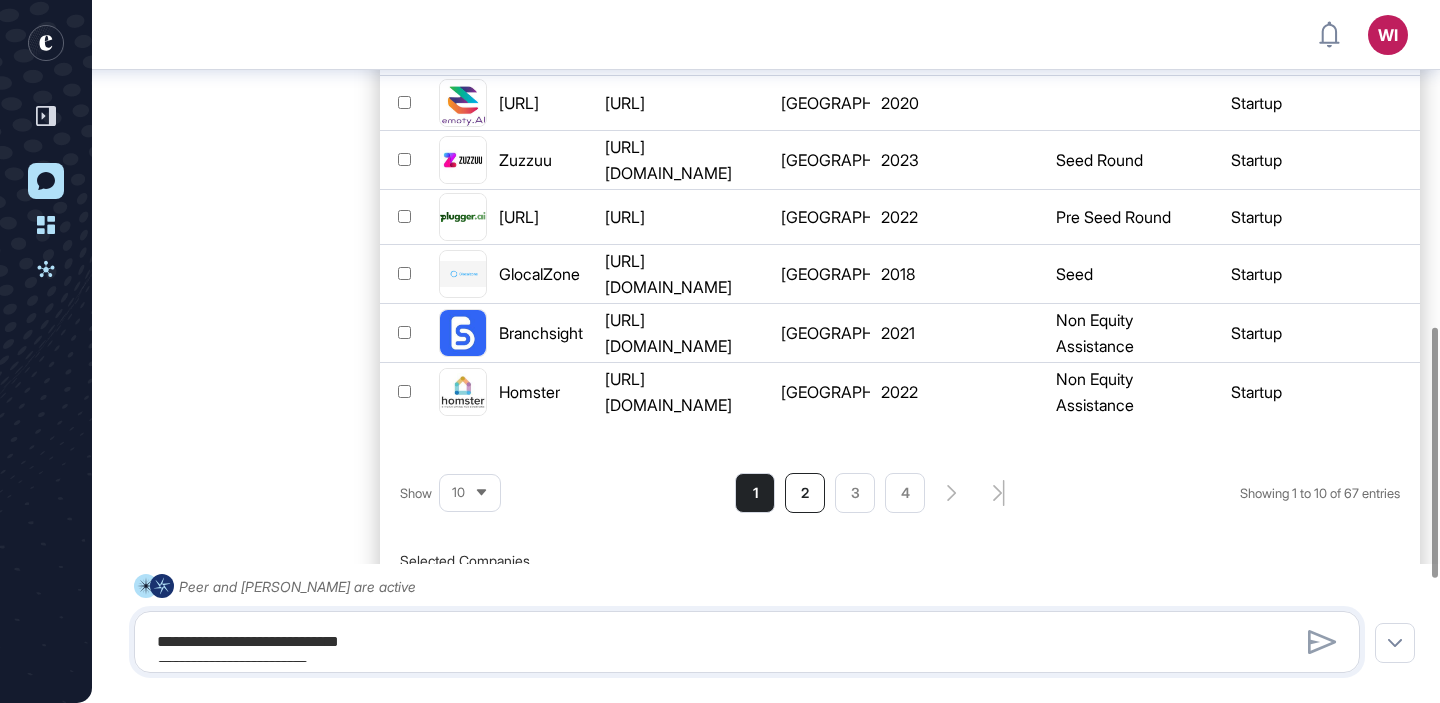 click on "2" 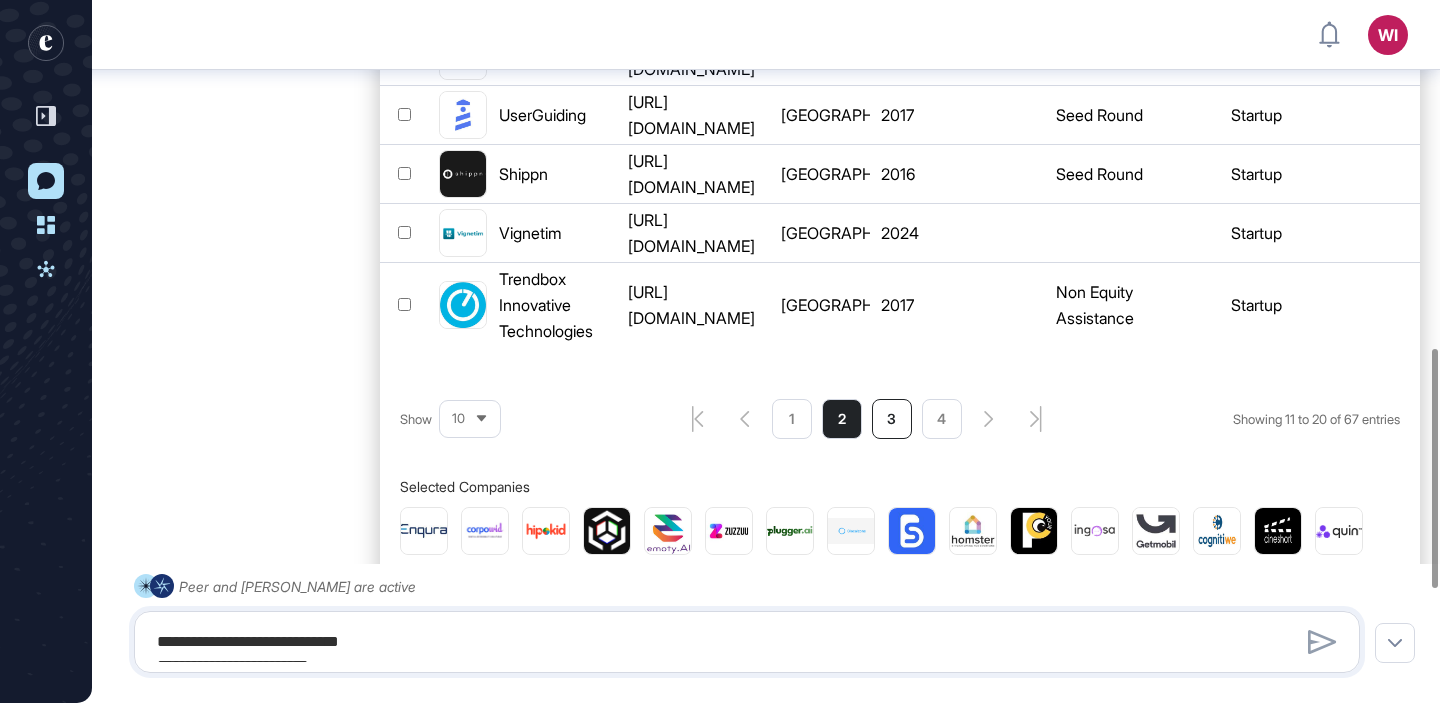 click on "3" 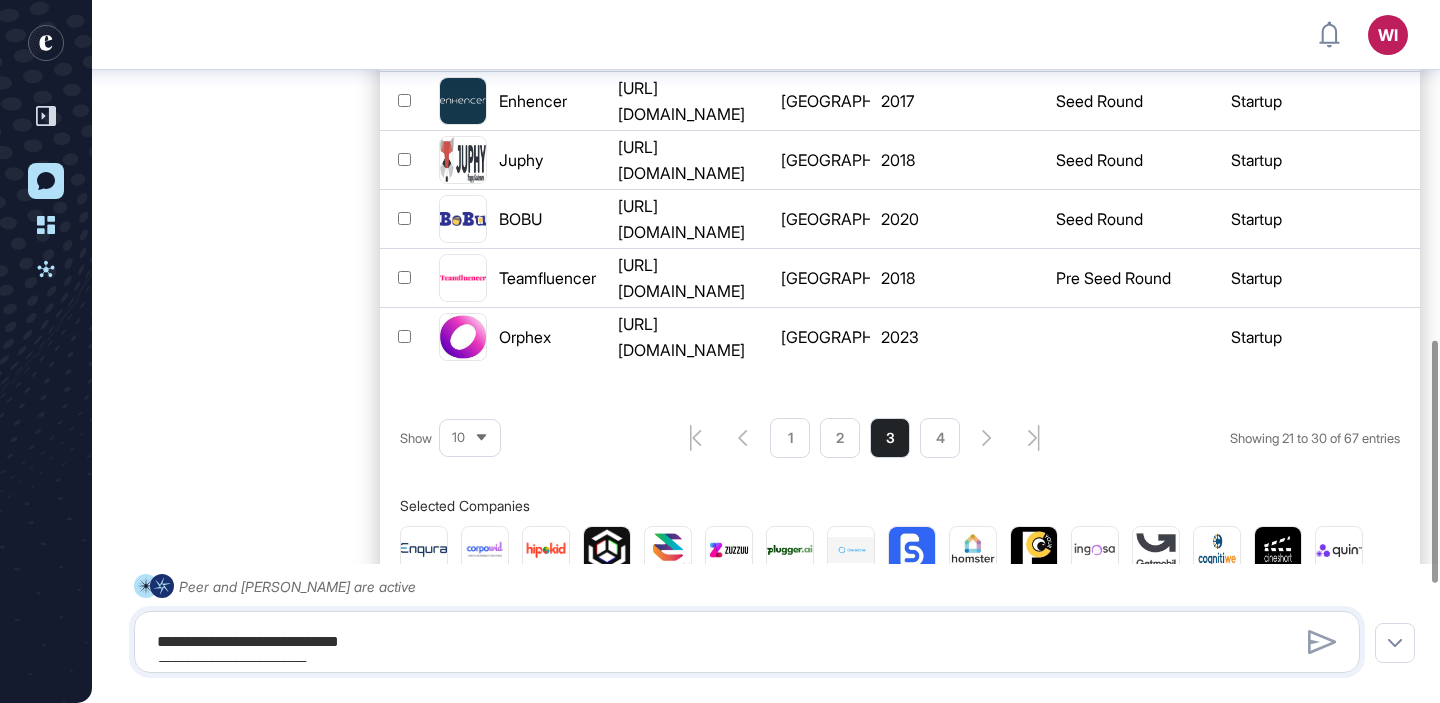 scroll, scrollTop: 973, scrollLeft: 0, axis: vertical 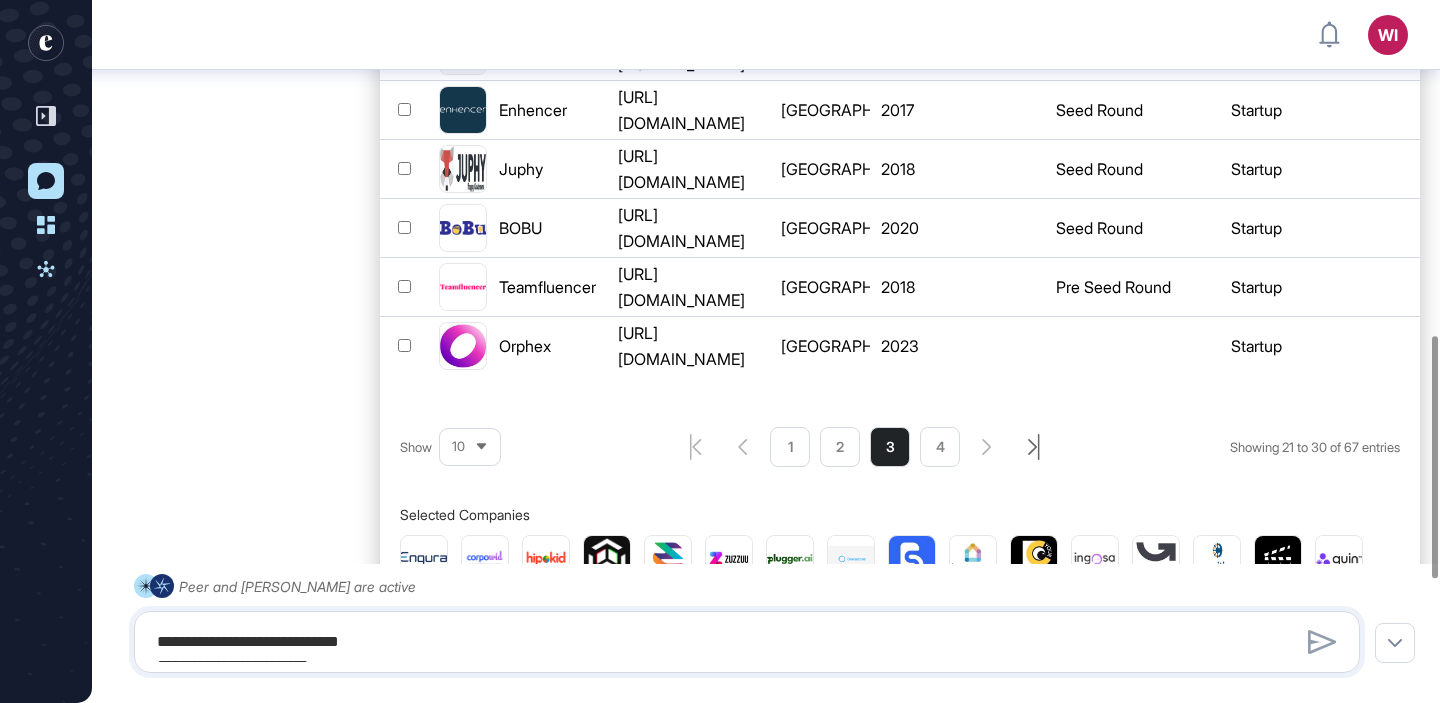 click 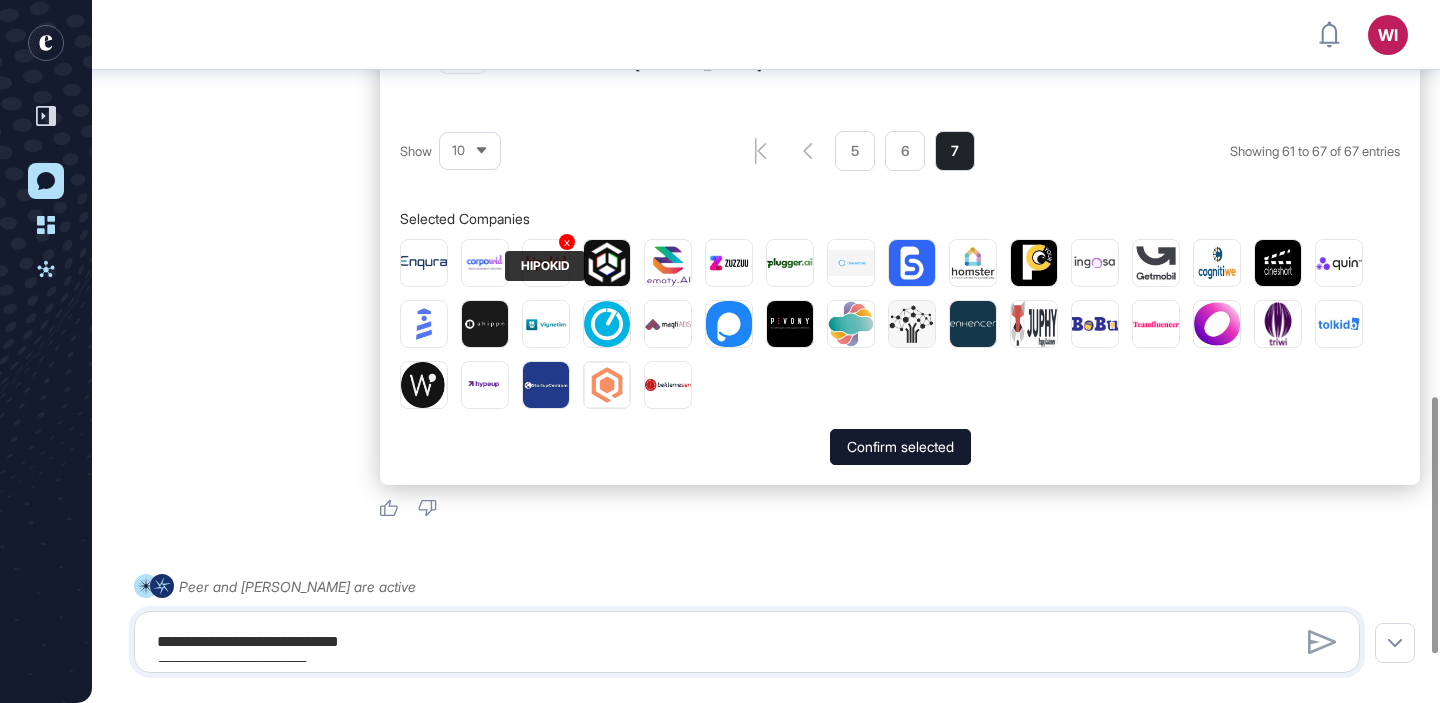 scroll, scrollTop: 1096, scrollLeft: 0, axis: vertical 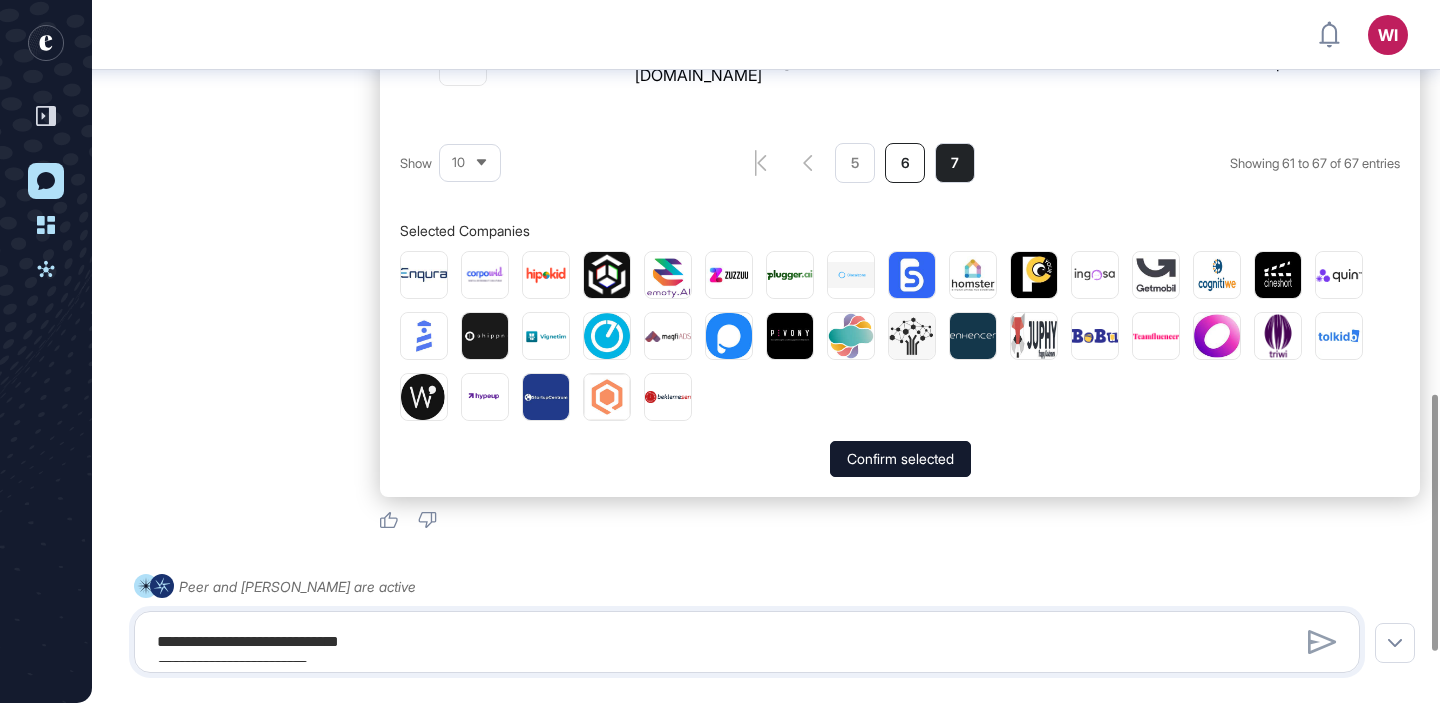 click on "6" 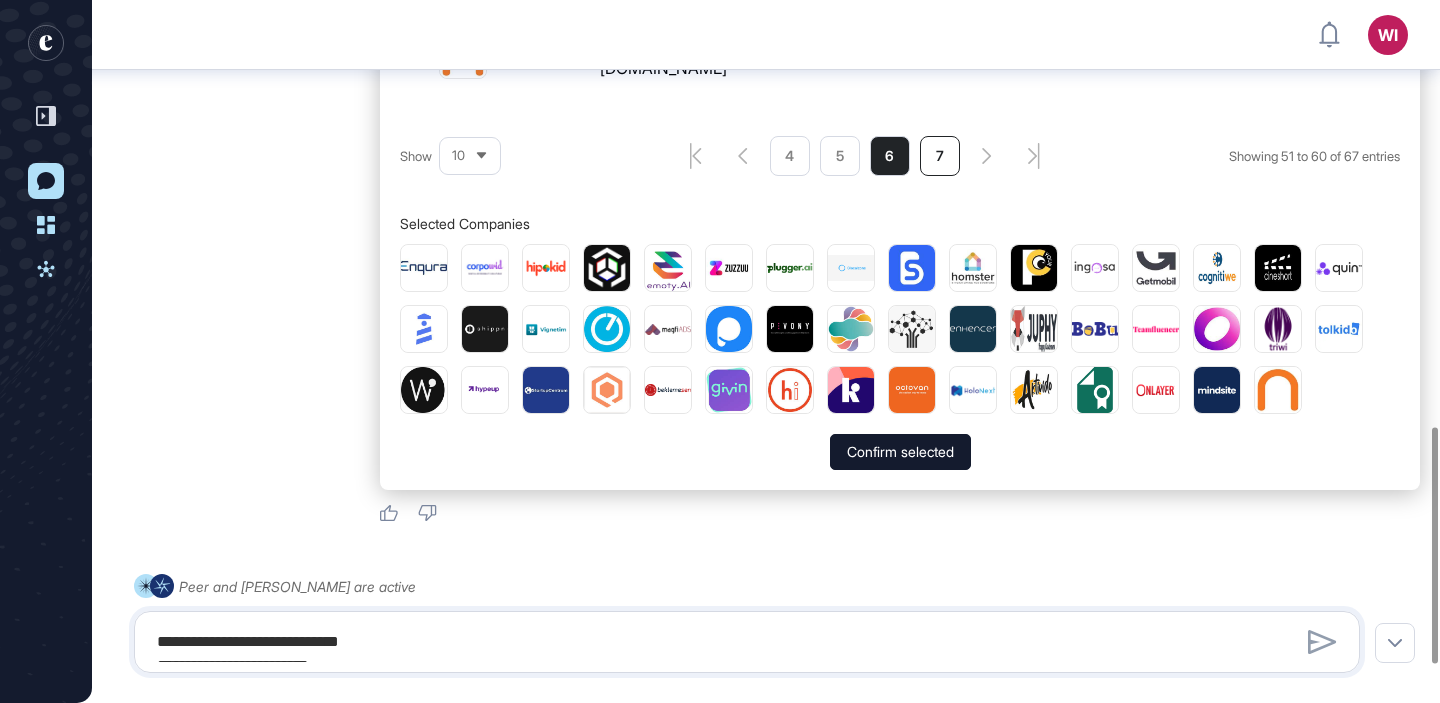 click on "7" 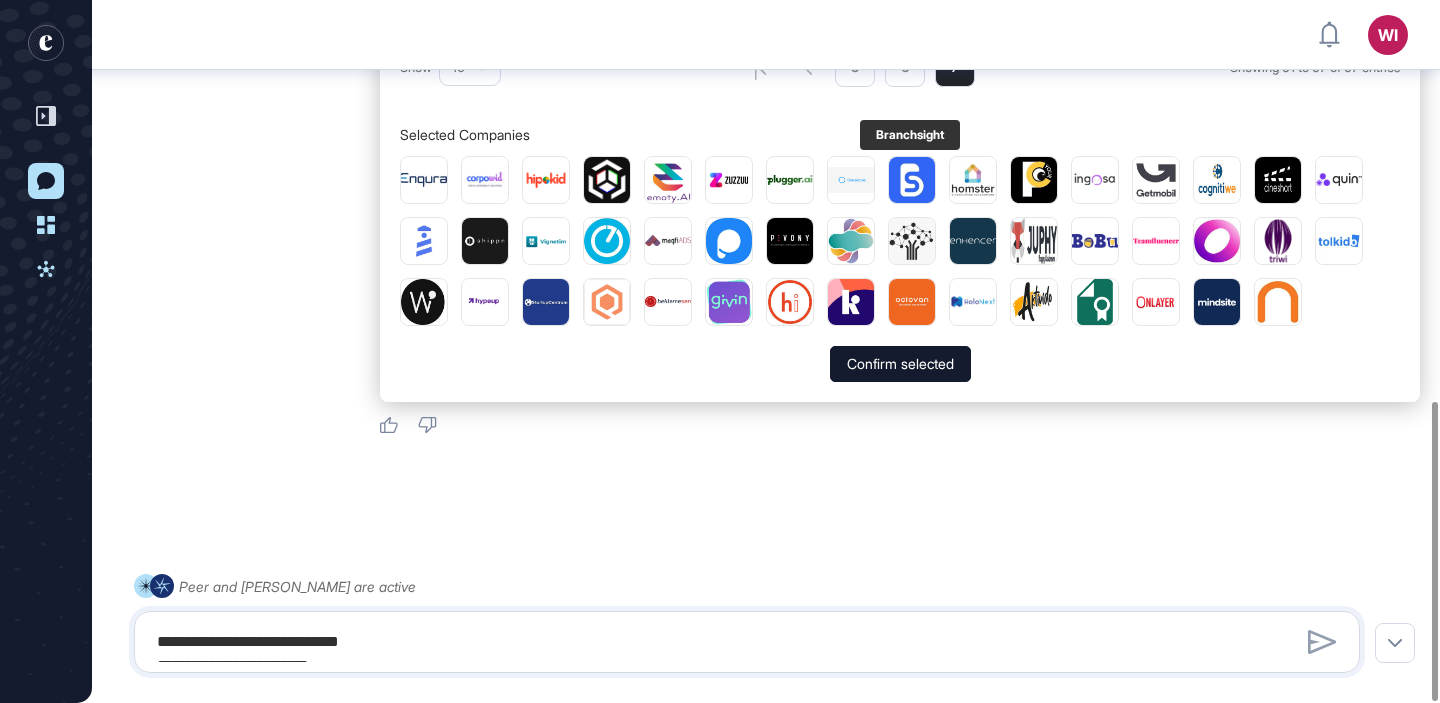 scroll, scrollTop: 1218, scrollLeft: 0, axis: vertical 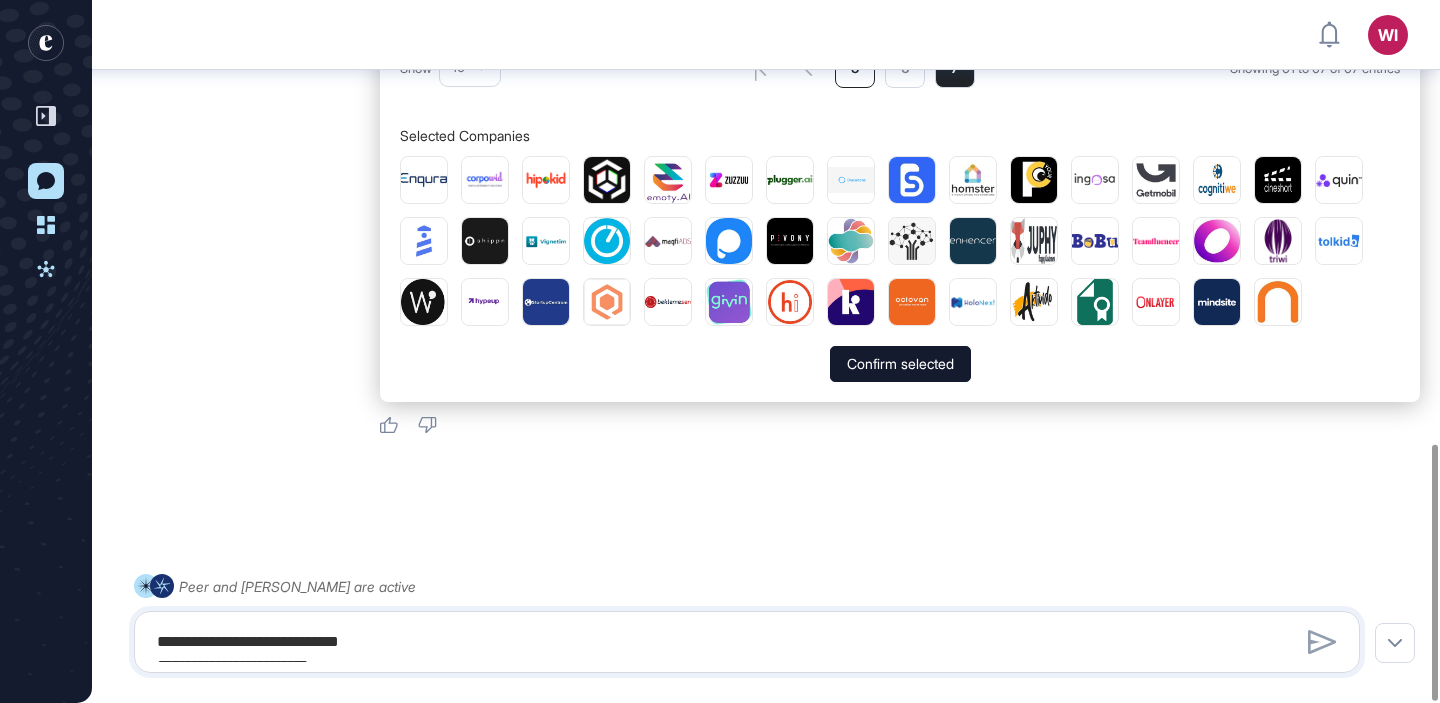 click on "5" 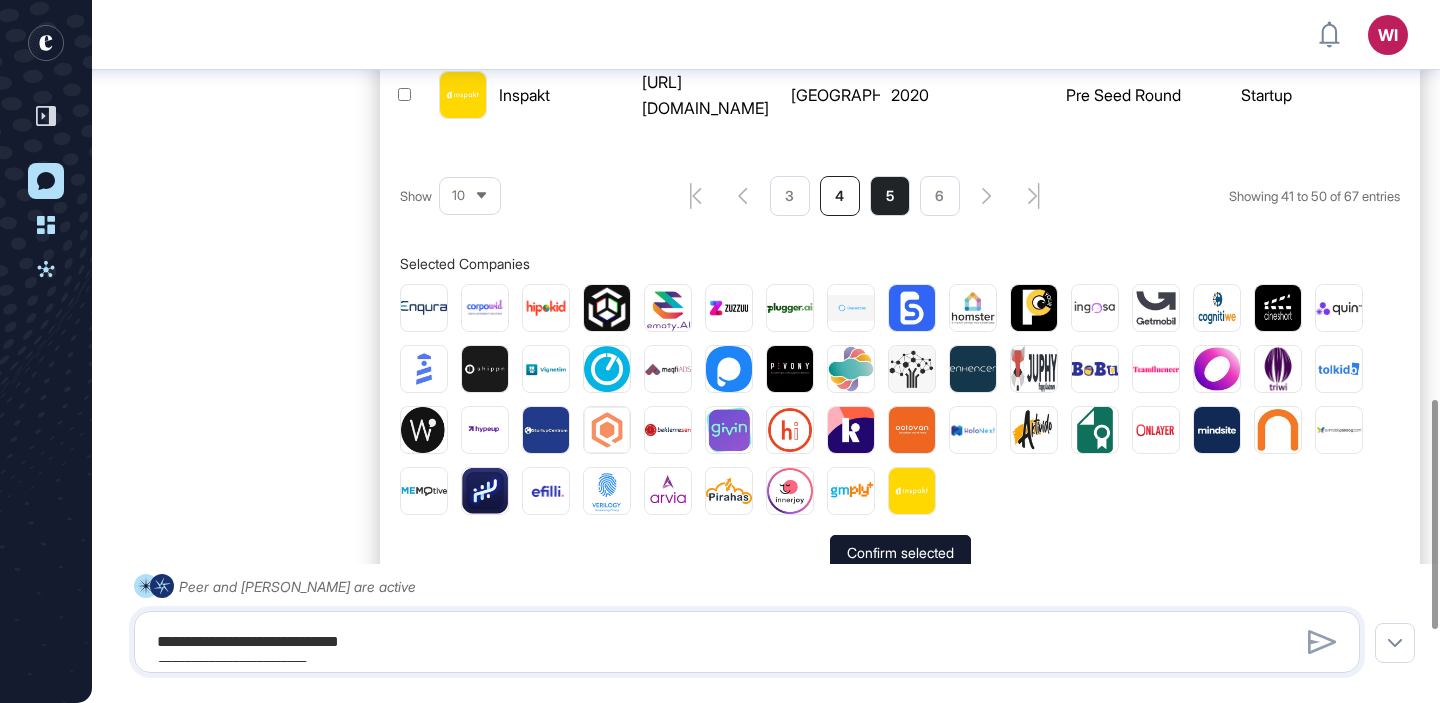 click on "4" 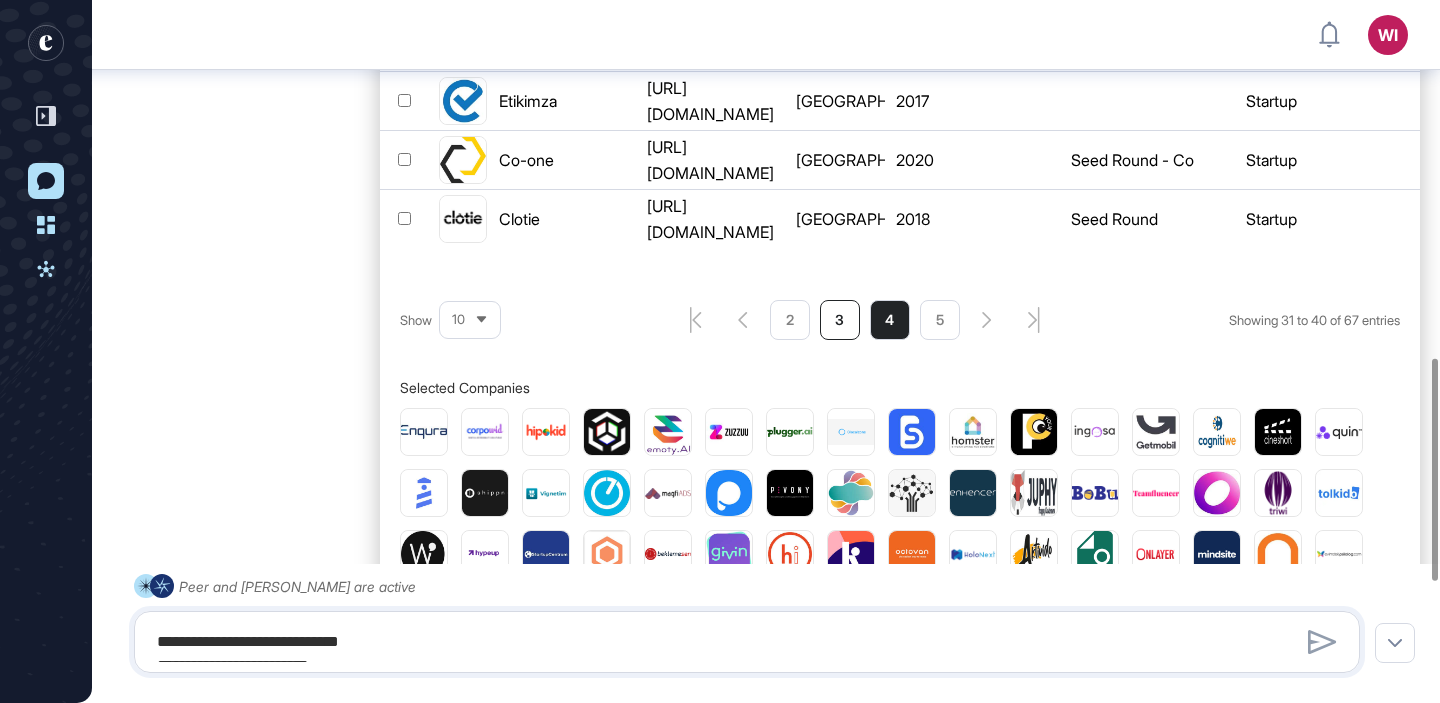 click on "3" 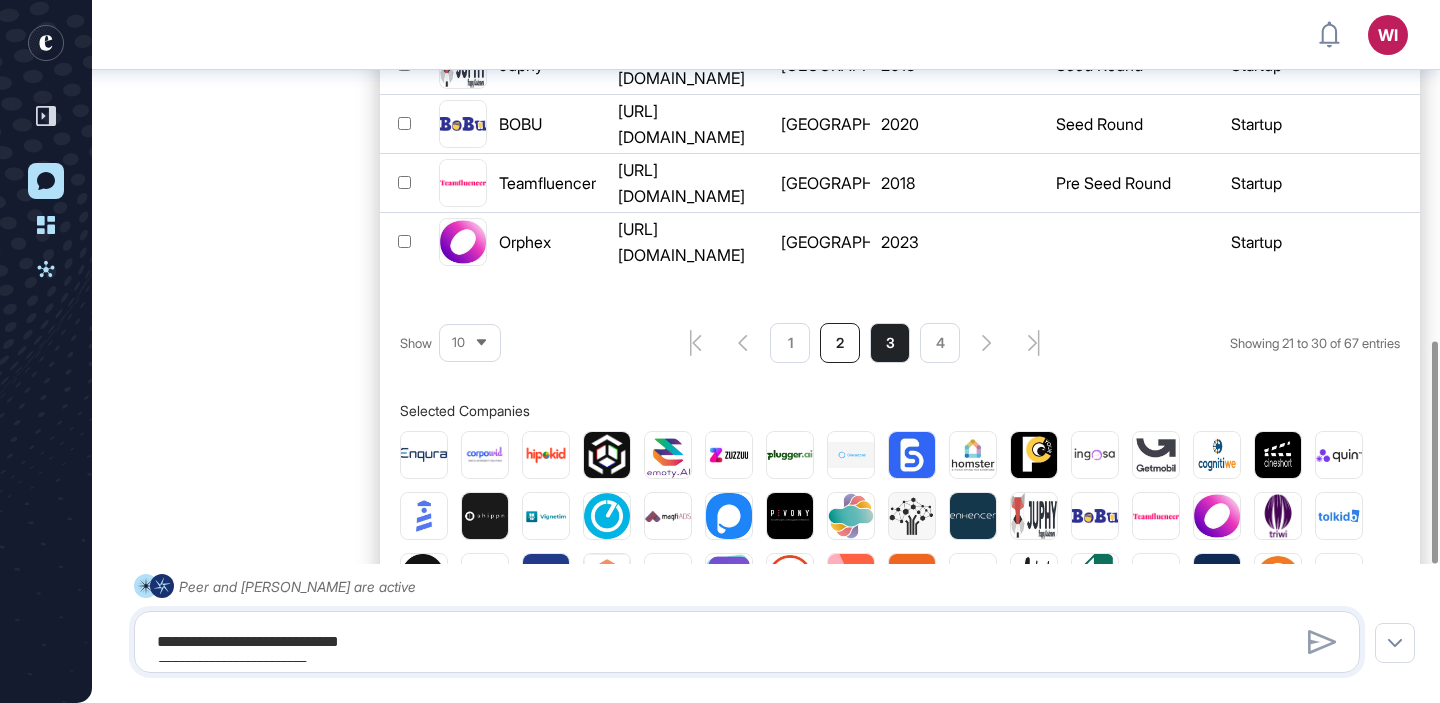 click on "2" 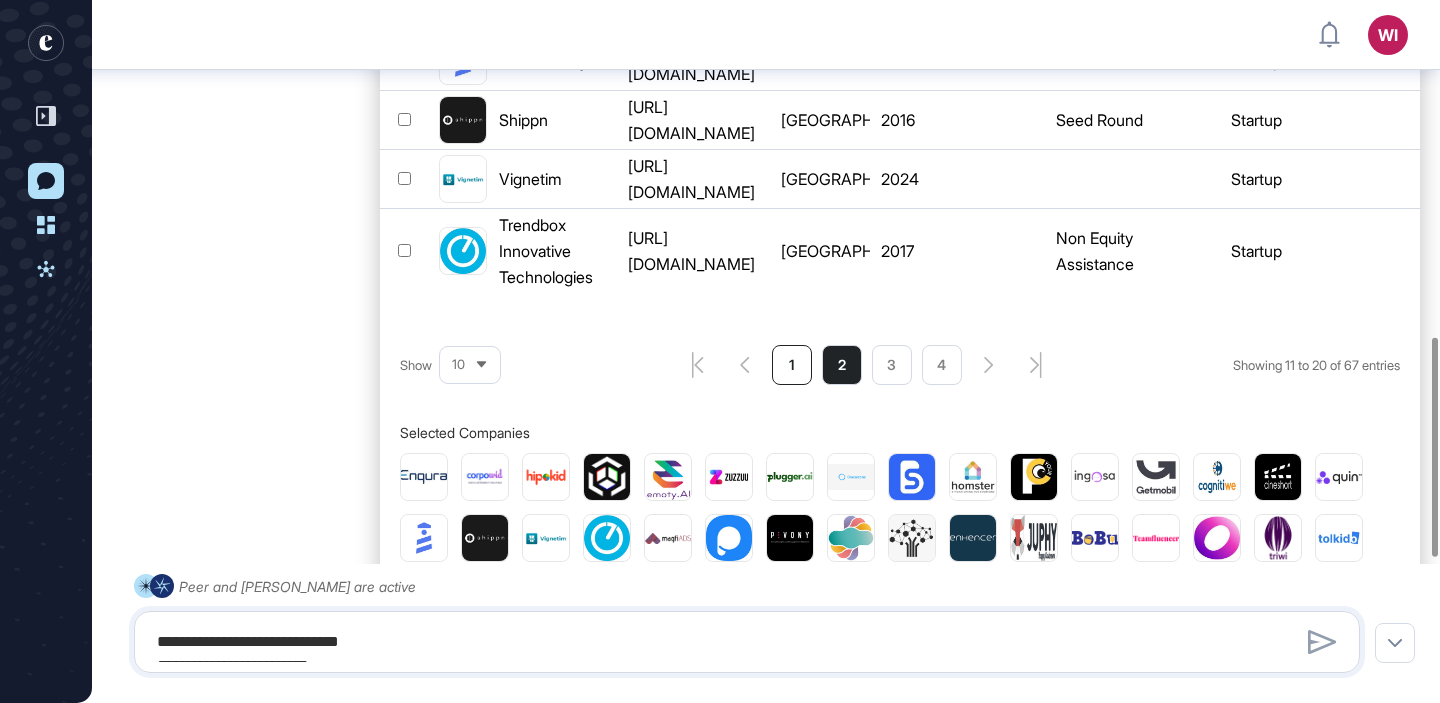click on "1" 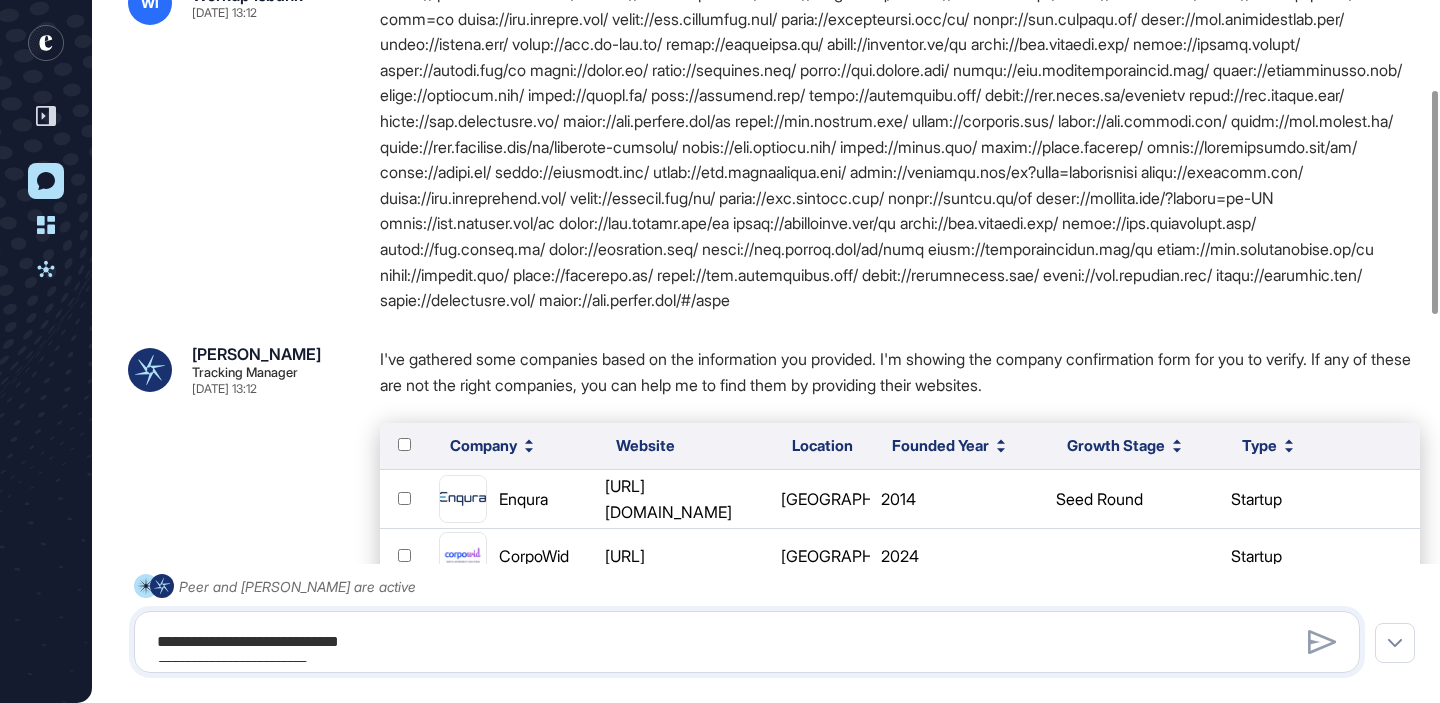 scroll, scrollTop: 279, scrollLeft: 0, axis: vertical 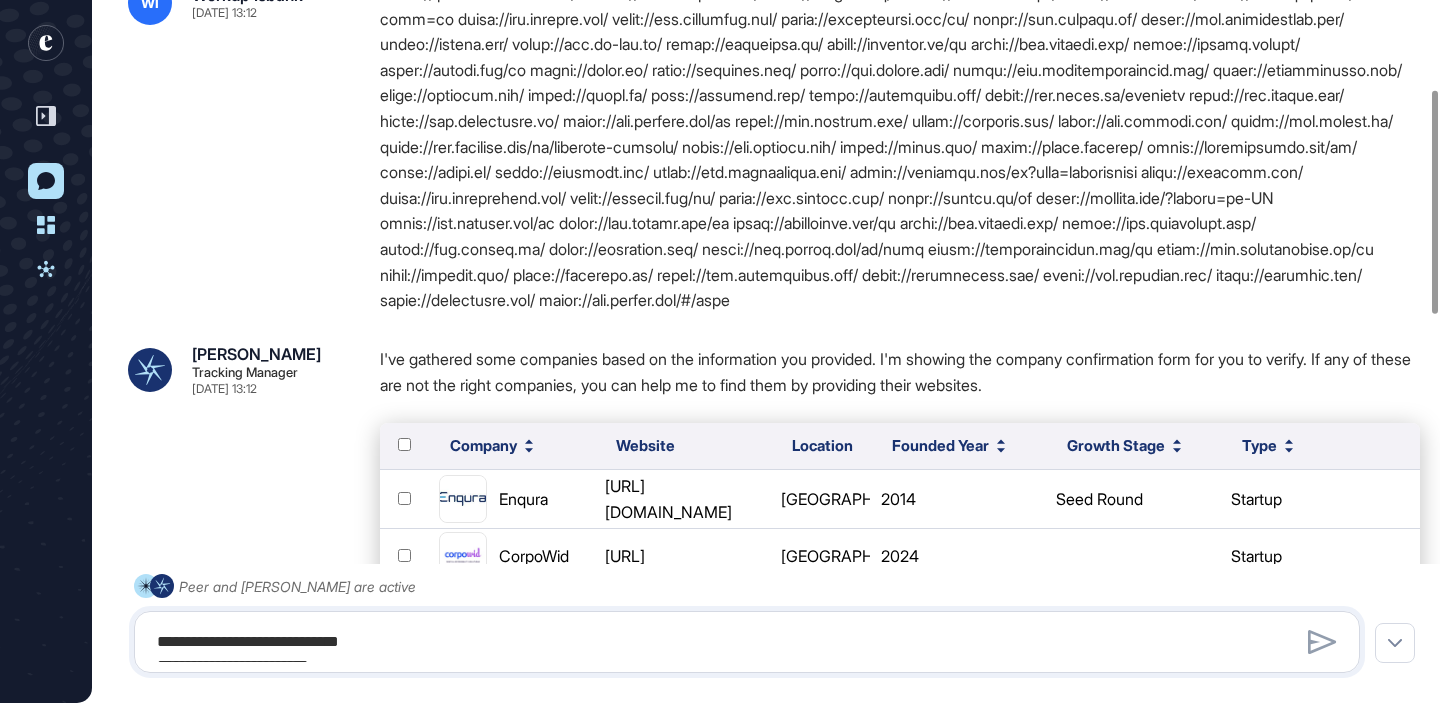 click at bounding box center (900, 147) 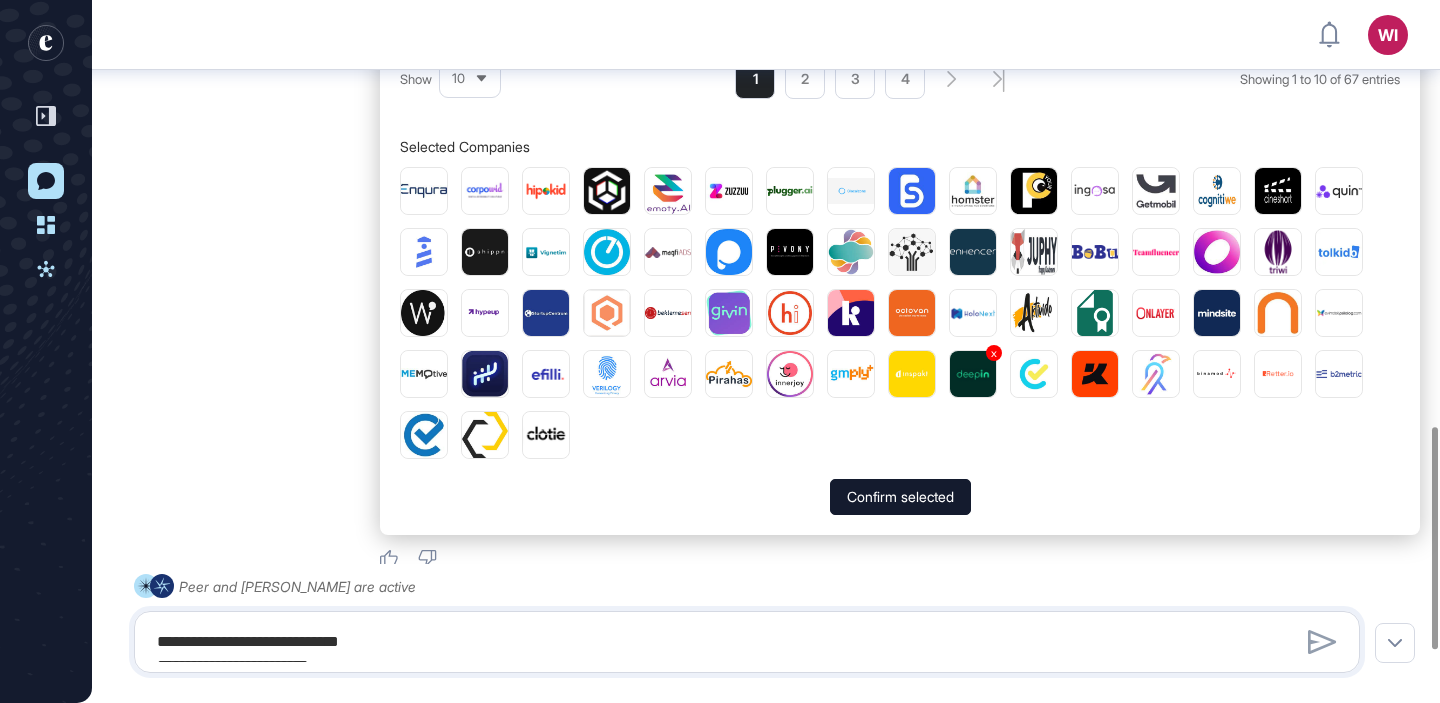scroll, scrollTop: 1402, scrollLeft: 0, axis: vertical 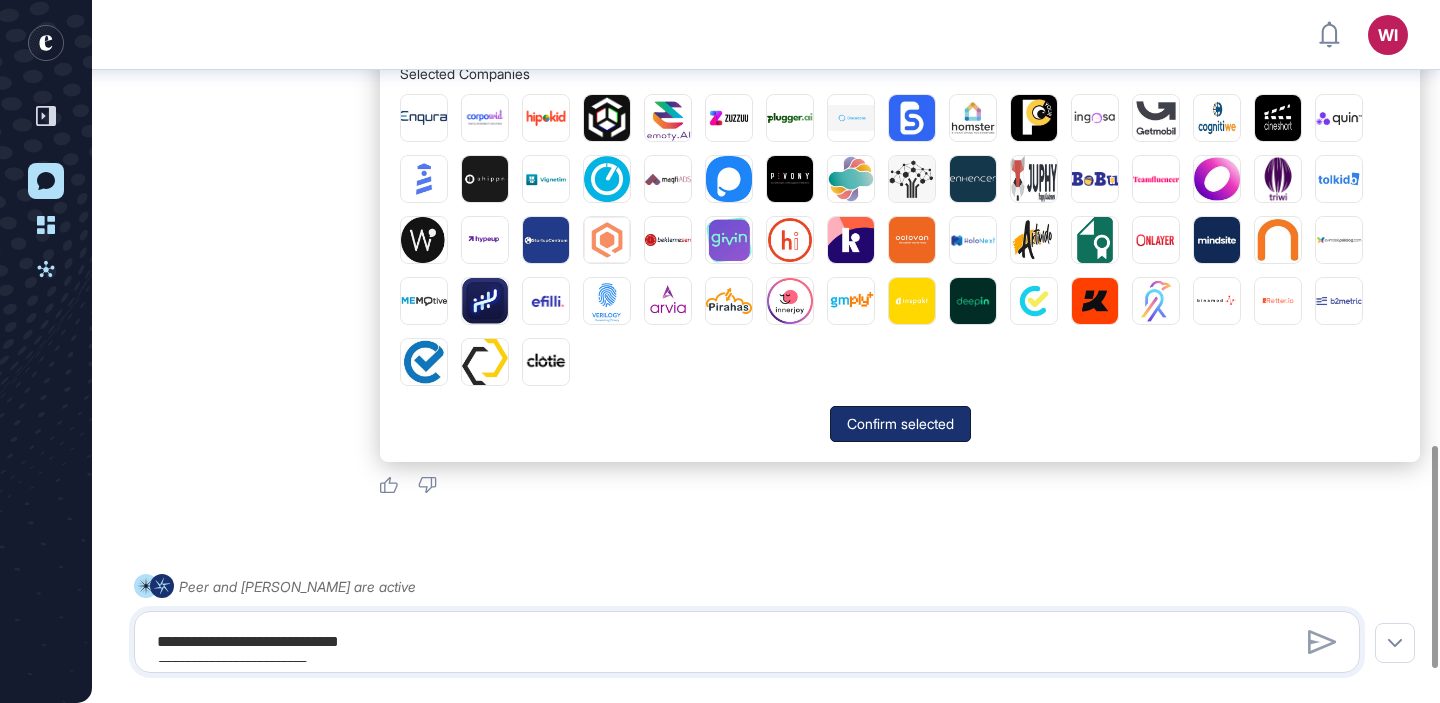 click on "Confirm selected" at bounding box center (900, 424) 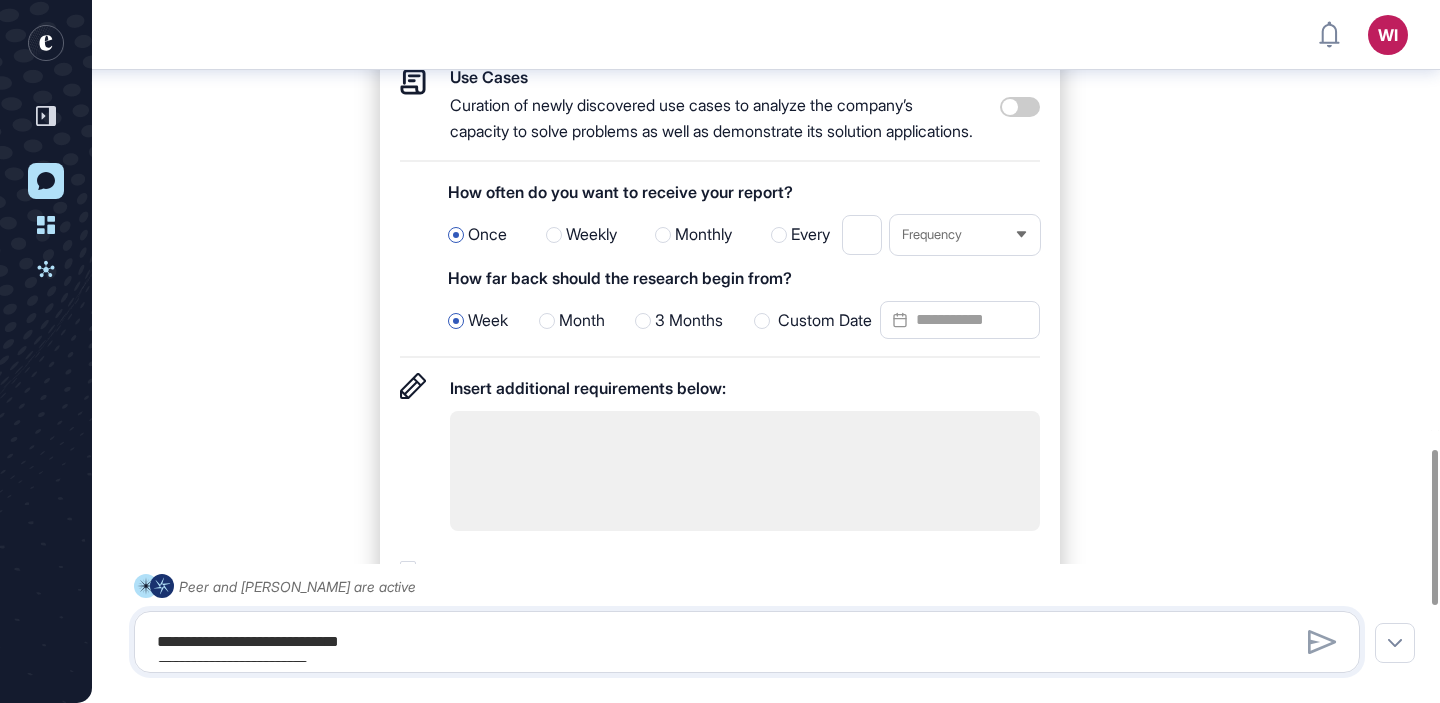 scroll, scrollTop: 2030, scrollLeft: 0, axis: vertical 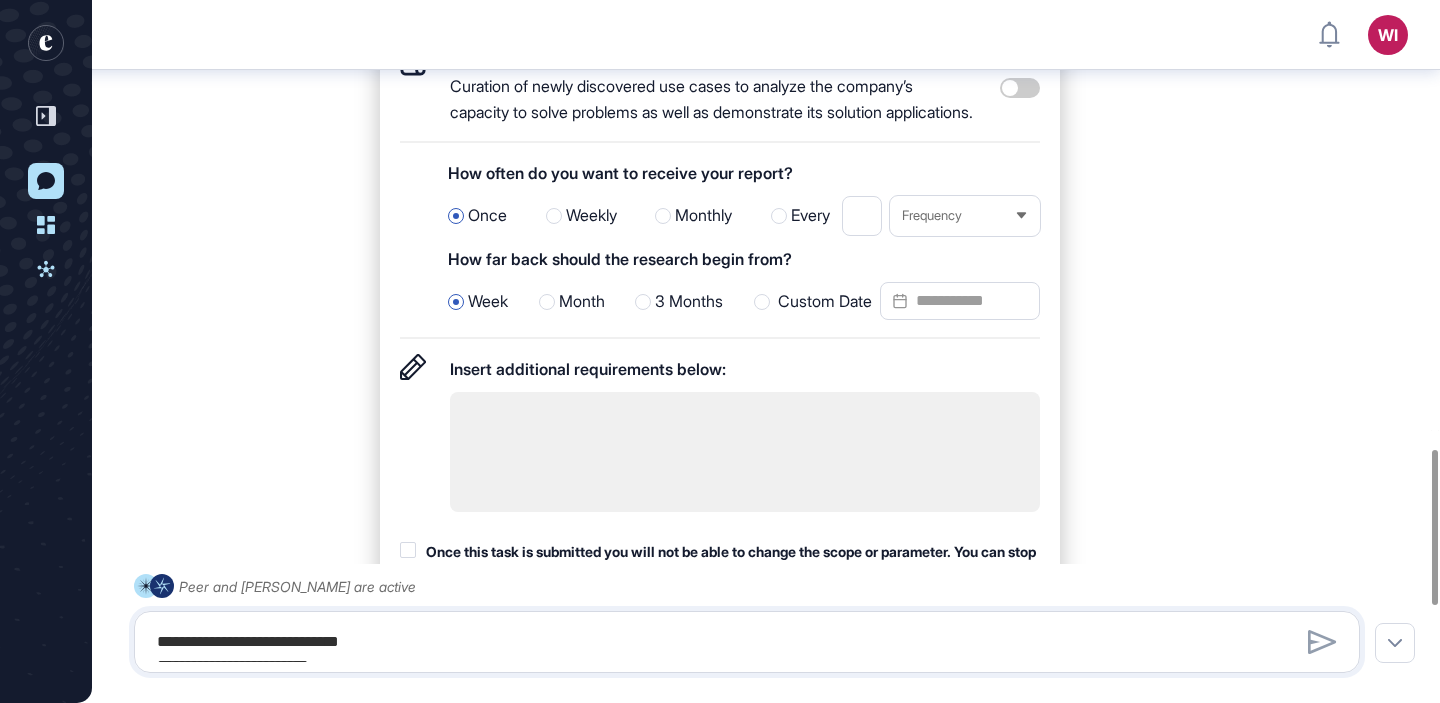 click on "Weekly" at bounding box center [591, 216] 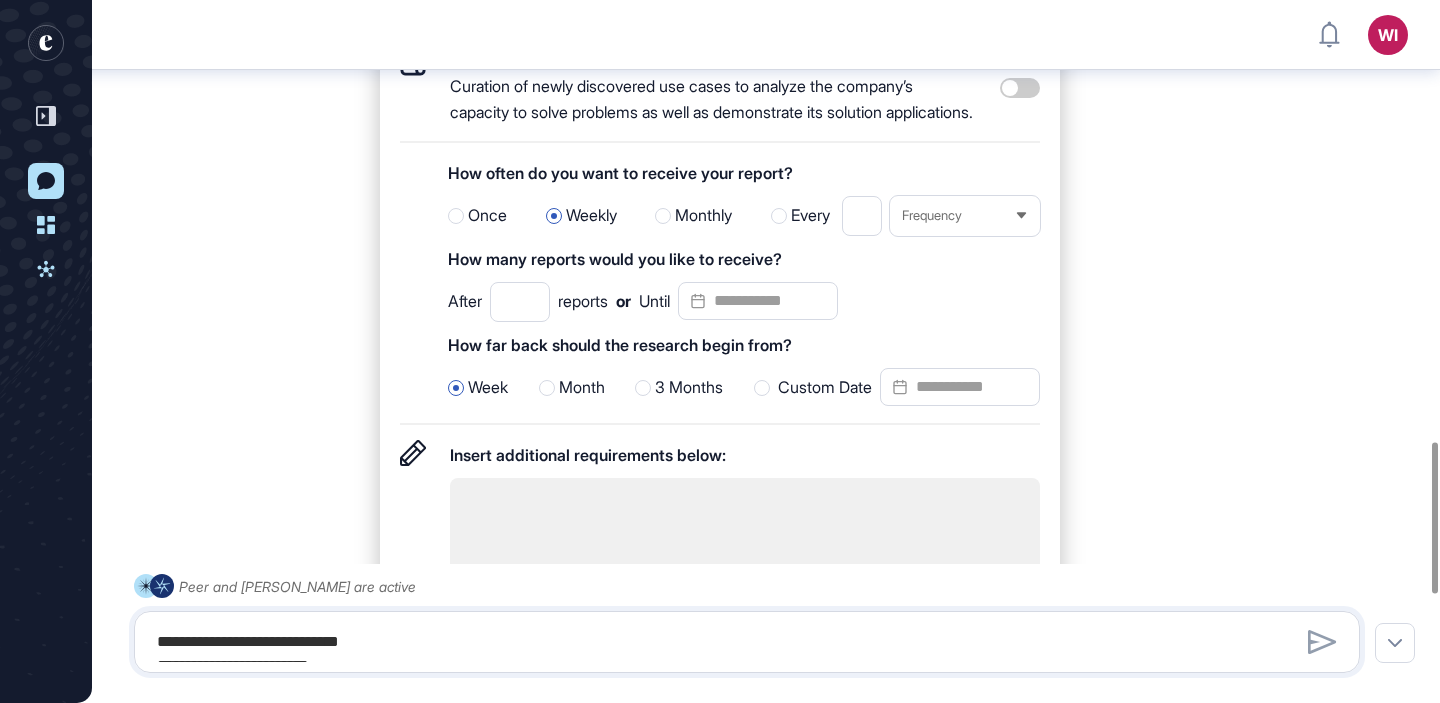 scroll, scrollTop: 2064, scrollLeft: 0, axis: vertical 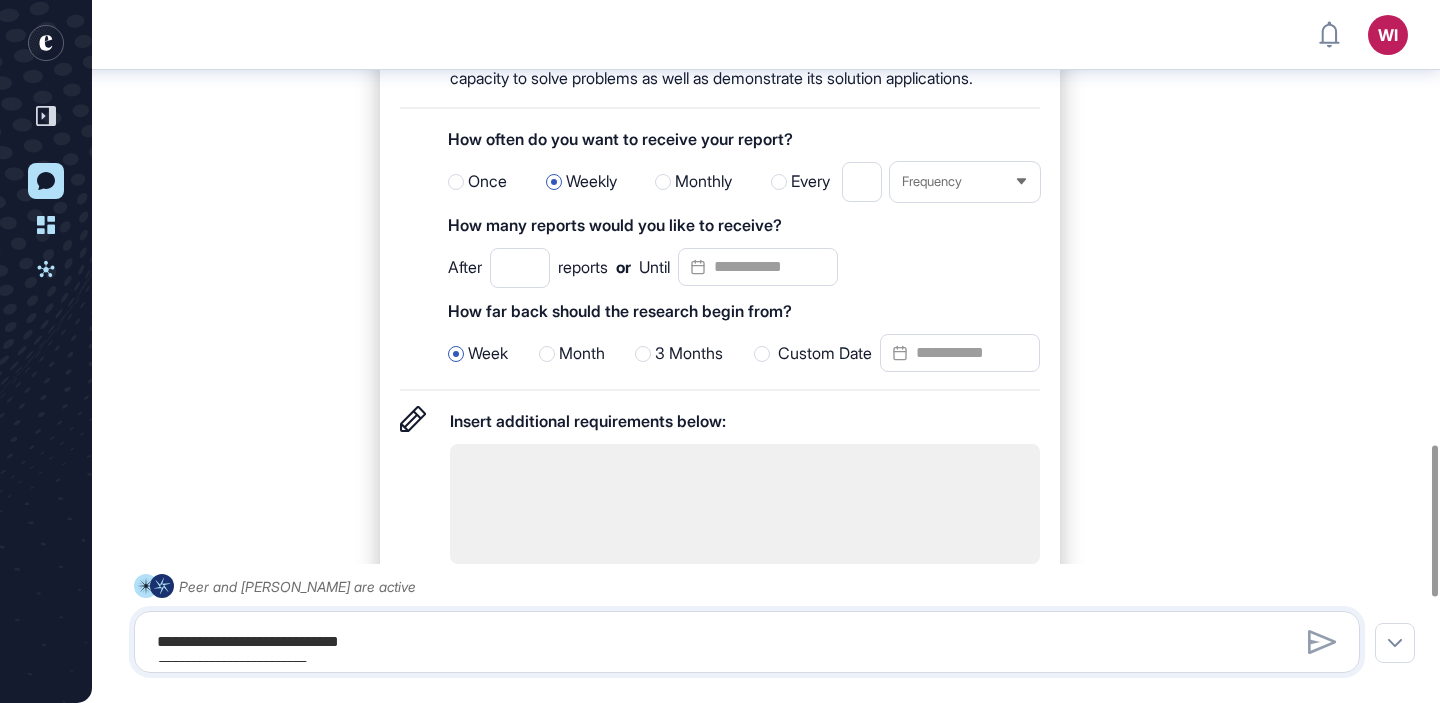 click at bounding box center [758, 267] 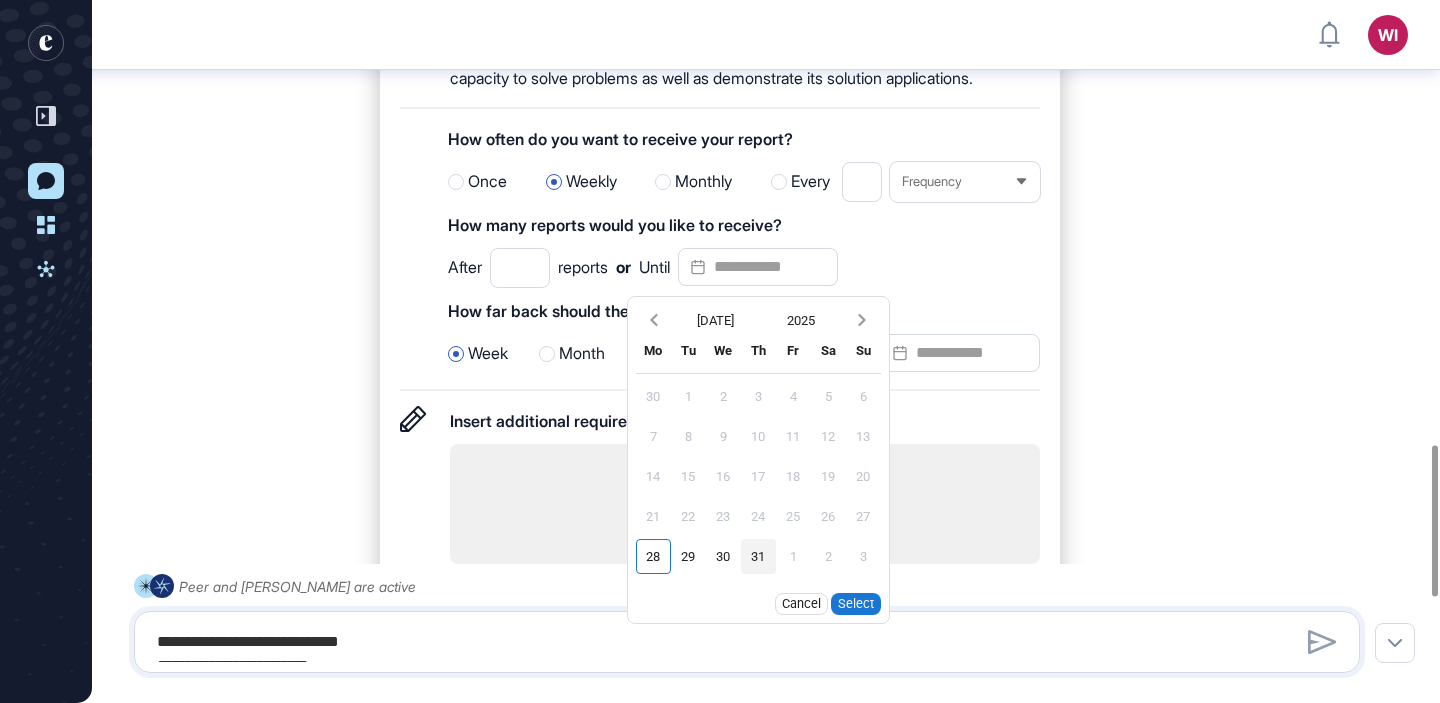 click on "31" at bounding box center (758, 556) 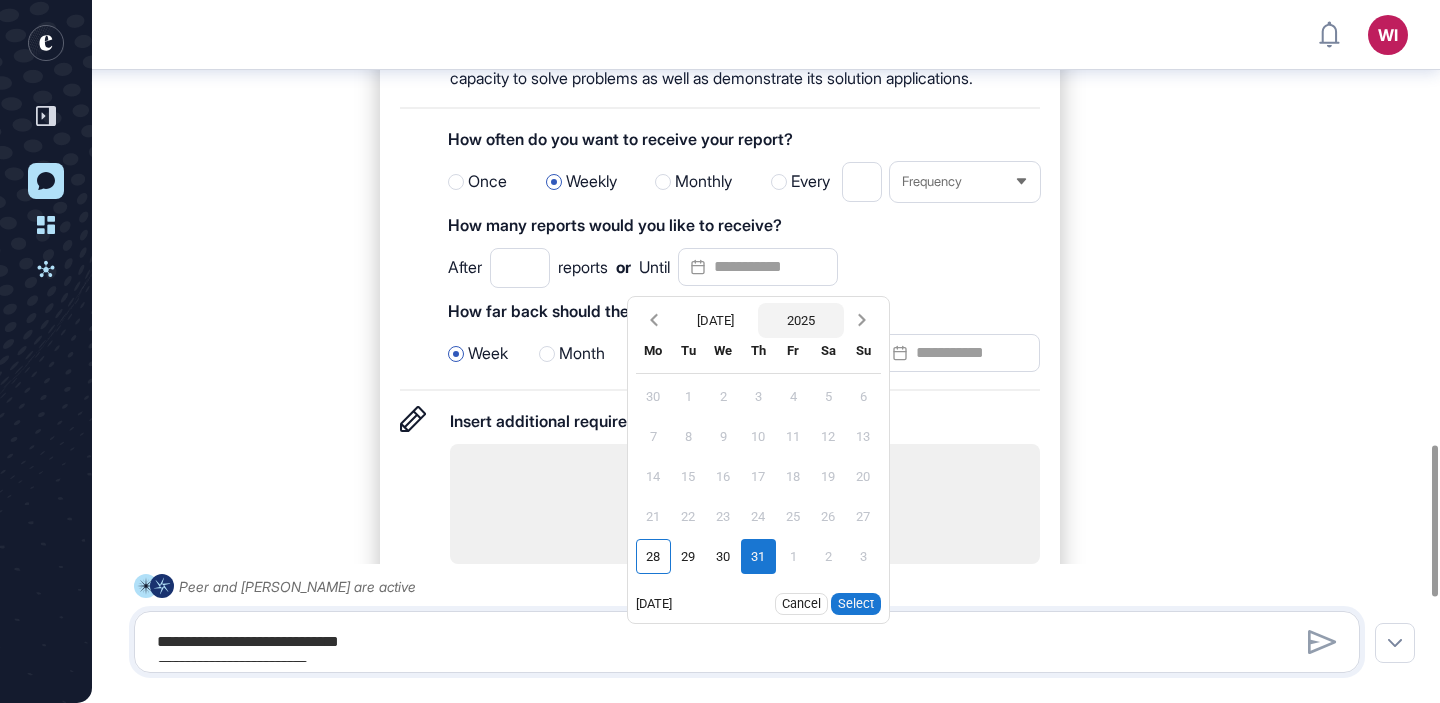 click on "2025" 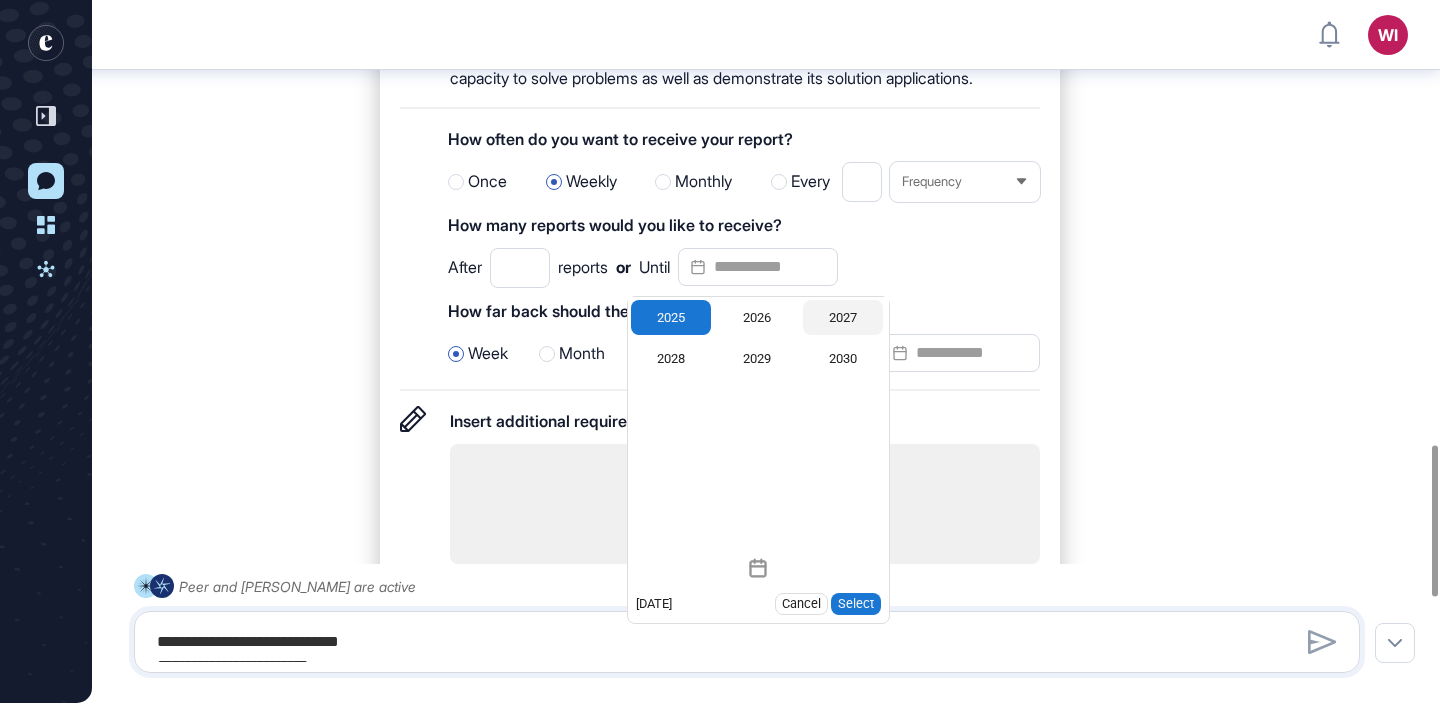 click on "2027" at bounding box center (843, 317) 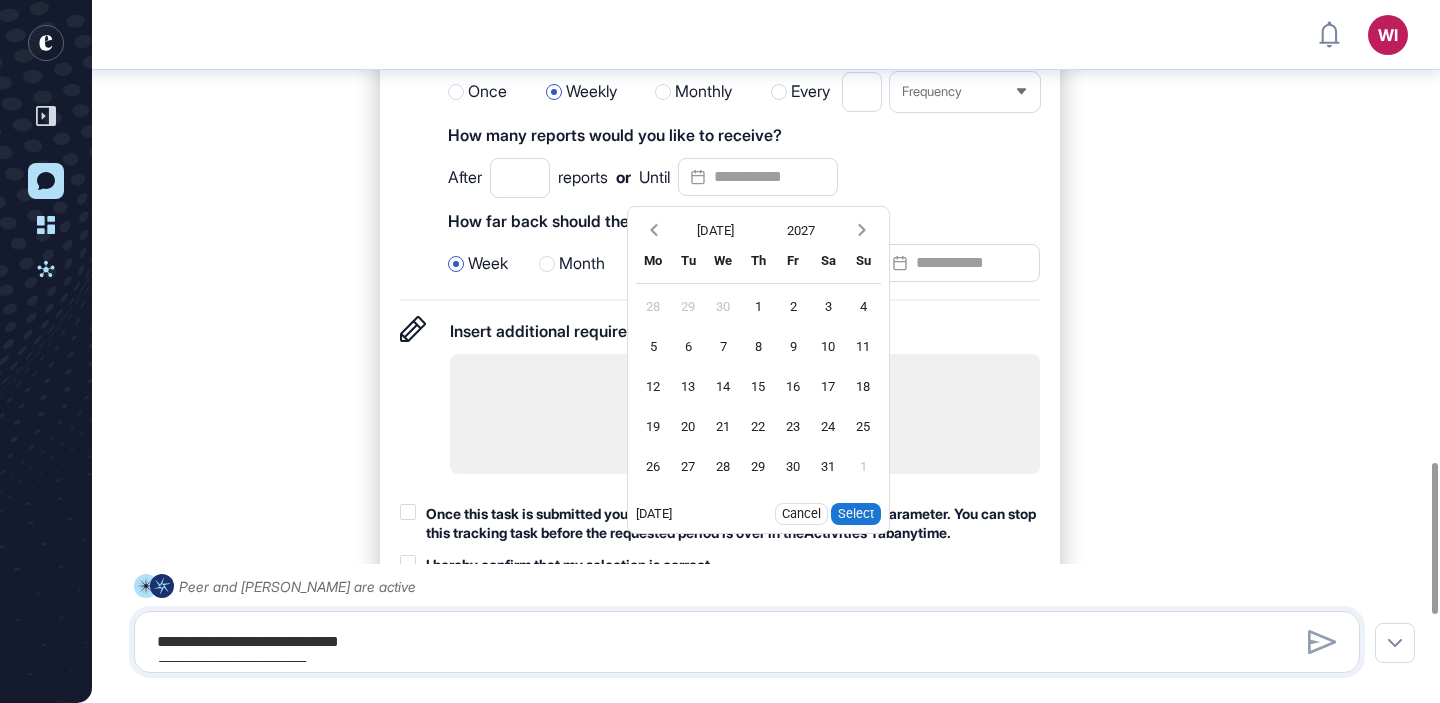 scroll, scrollTop: 2159, scrollLeft: 0, axis: vertical 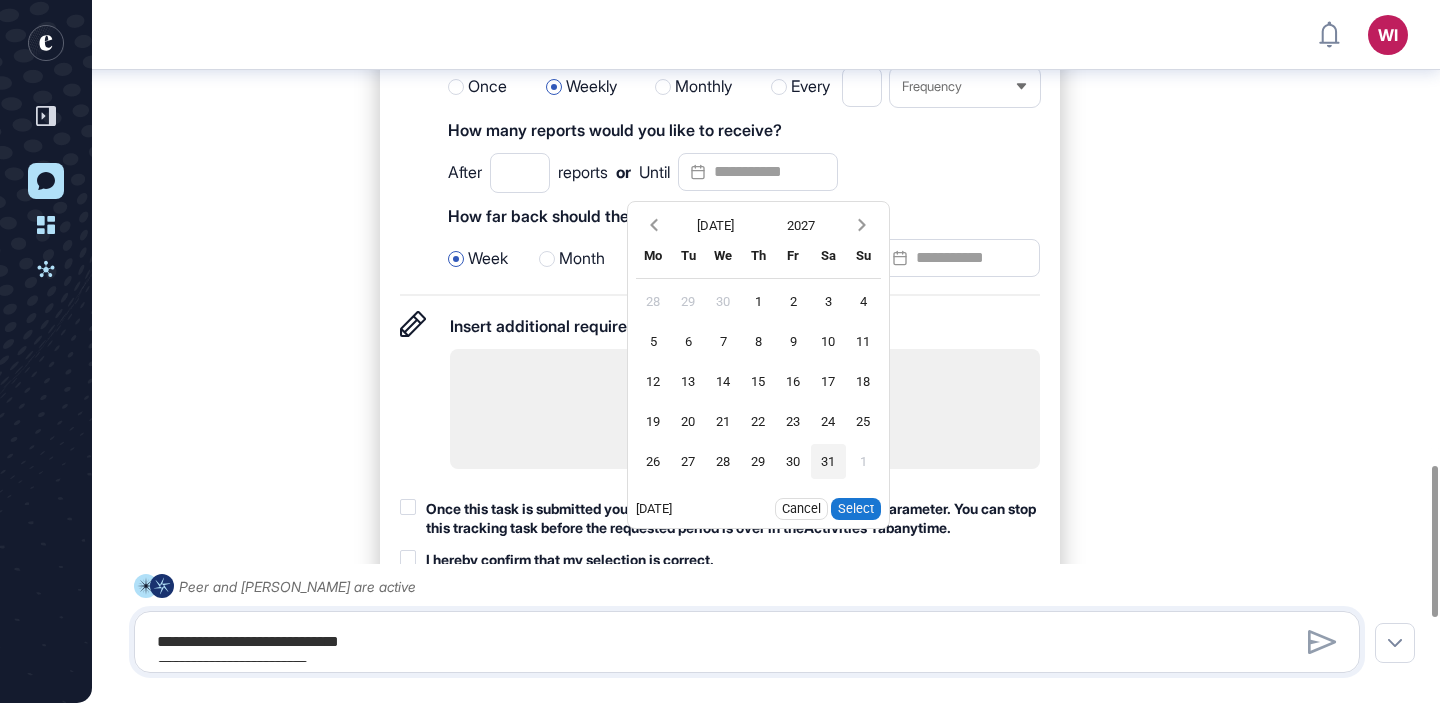 click on "31" at bounding box center [828, 461] 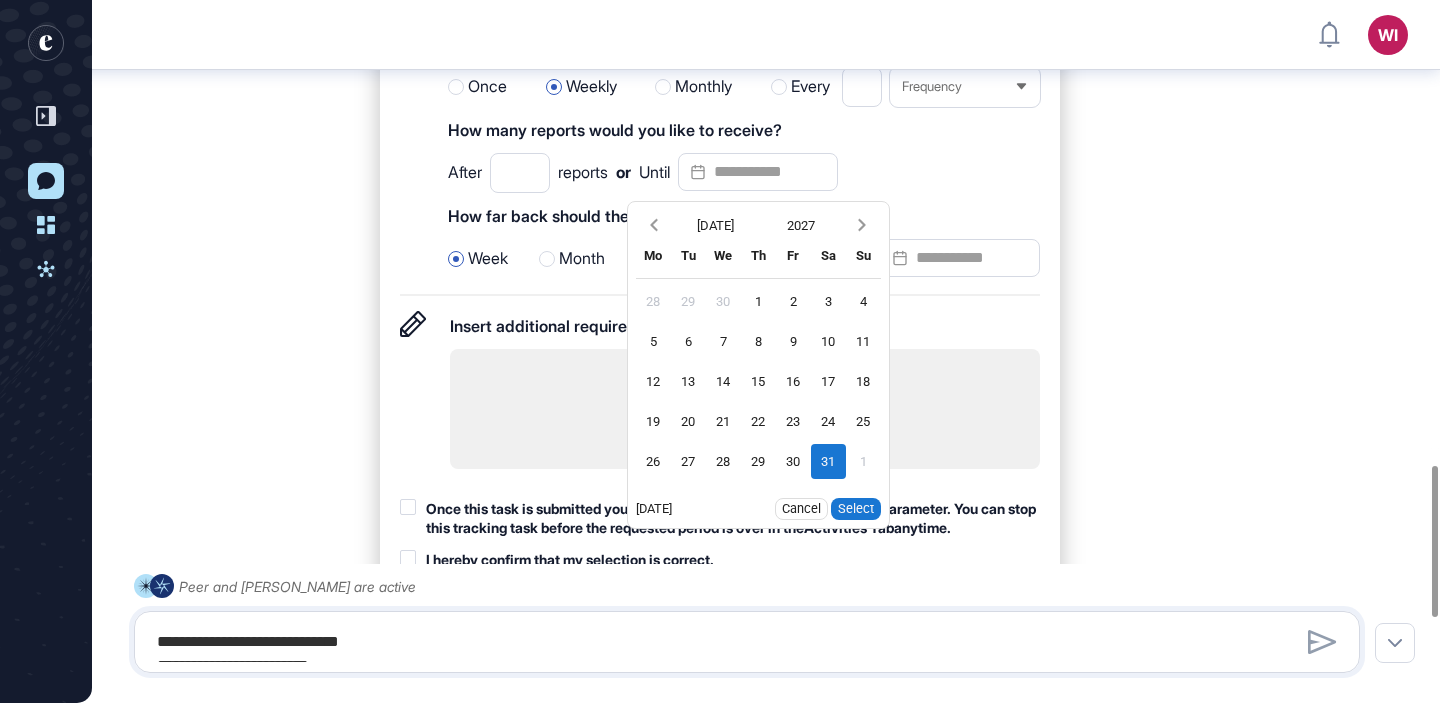 click on "Select" 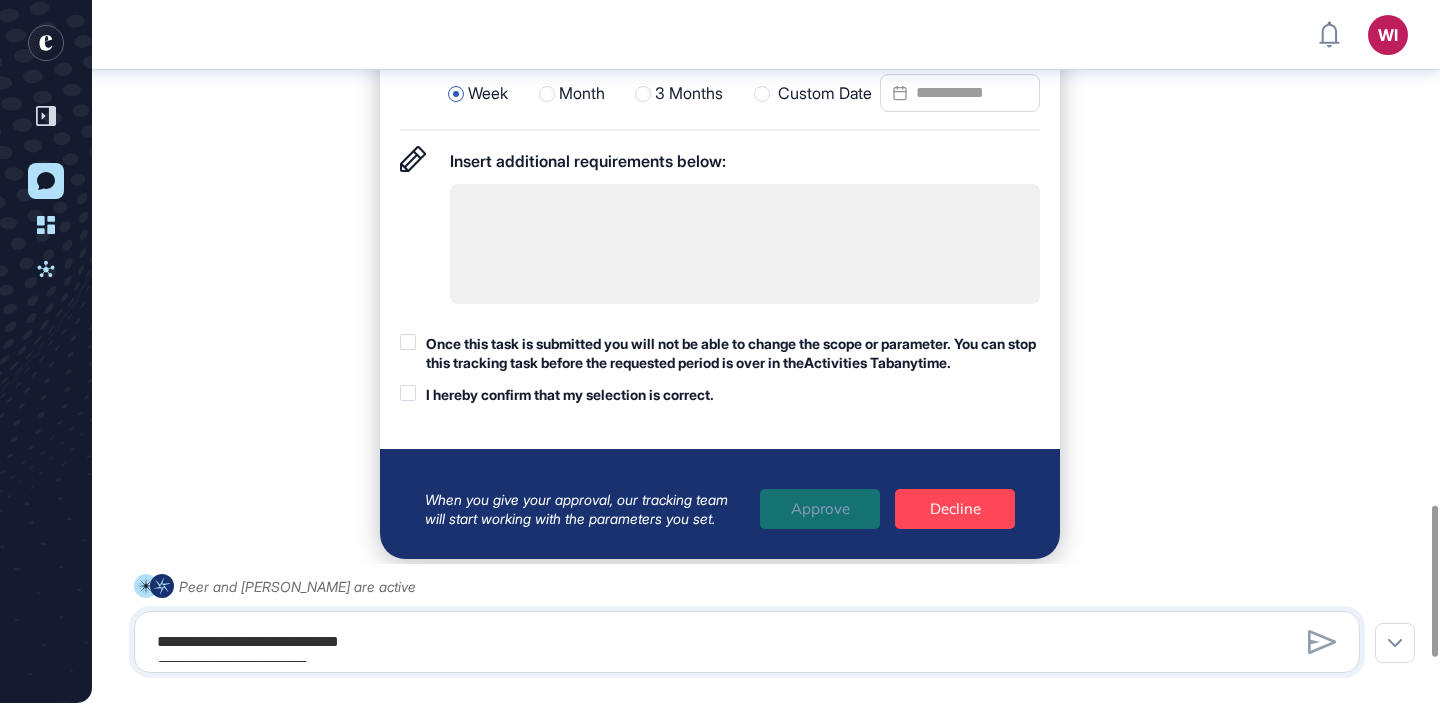 scroll, scrollTop: 2345, scrollLeft: 0, axis: vertical 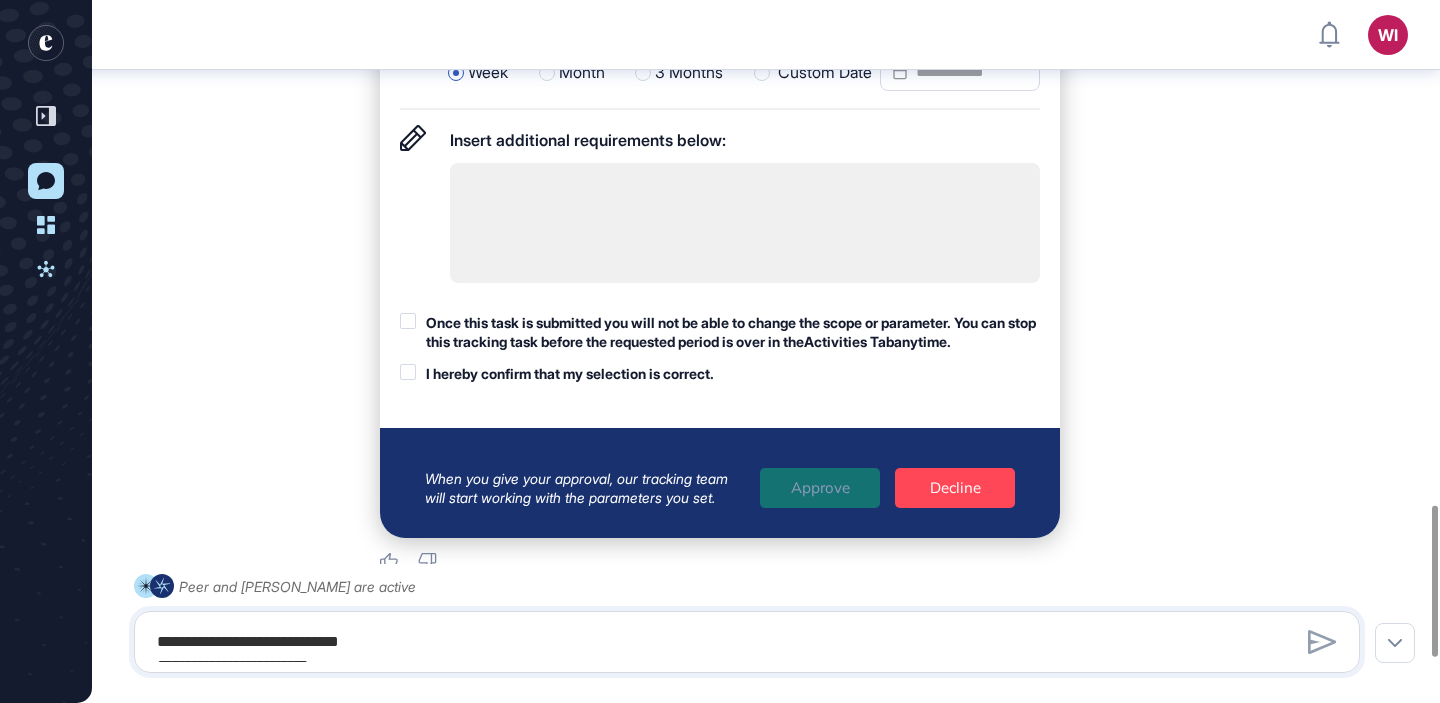 click on "Once this task is submitted you will not be able to change the scope or parameter. You can stop this tracking task before the requested period is over in the  Activities Tab  anytime." at bounding box center (733, 332) 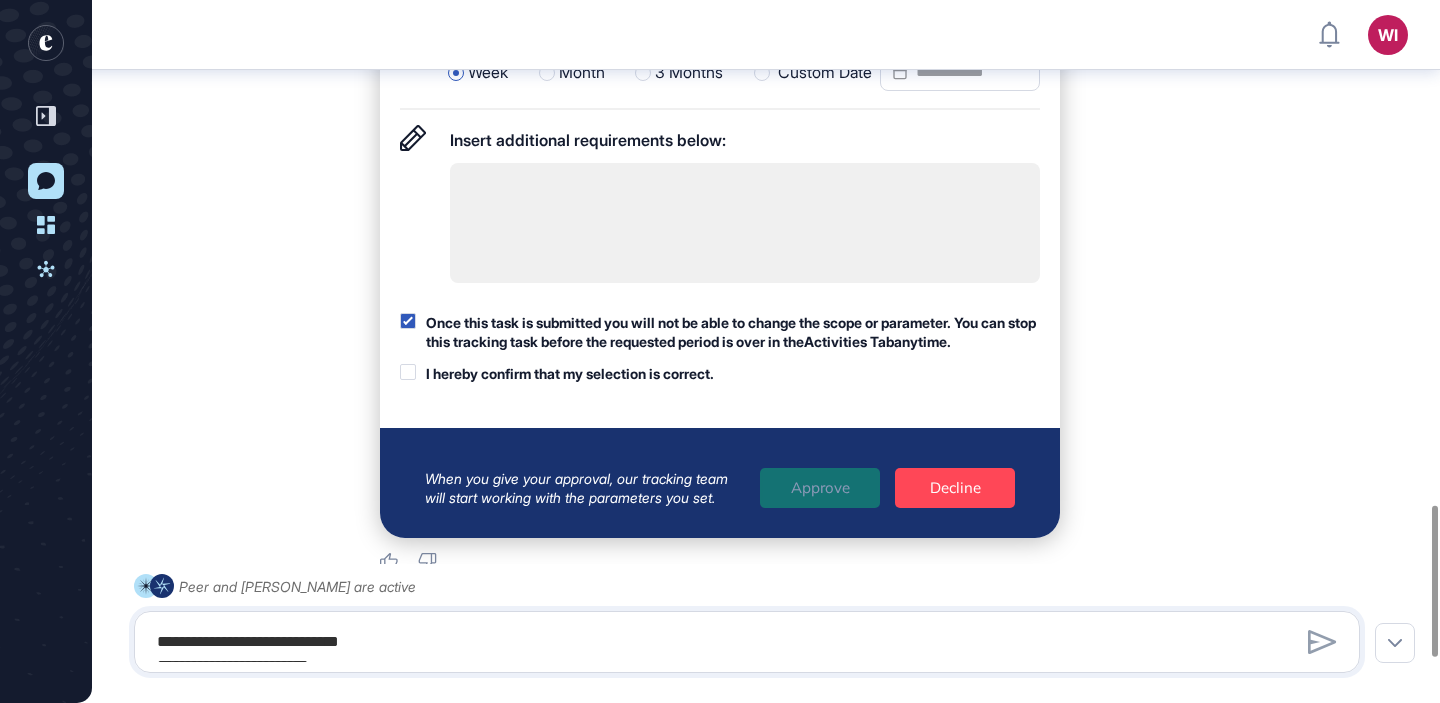 click on "I hereby confirm that my selection is correct." at bounding box center [570, 374] 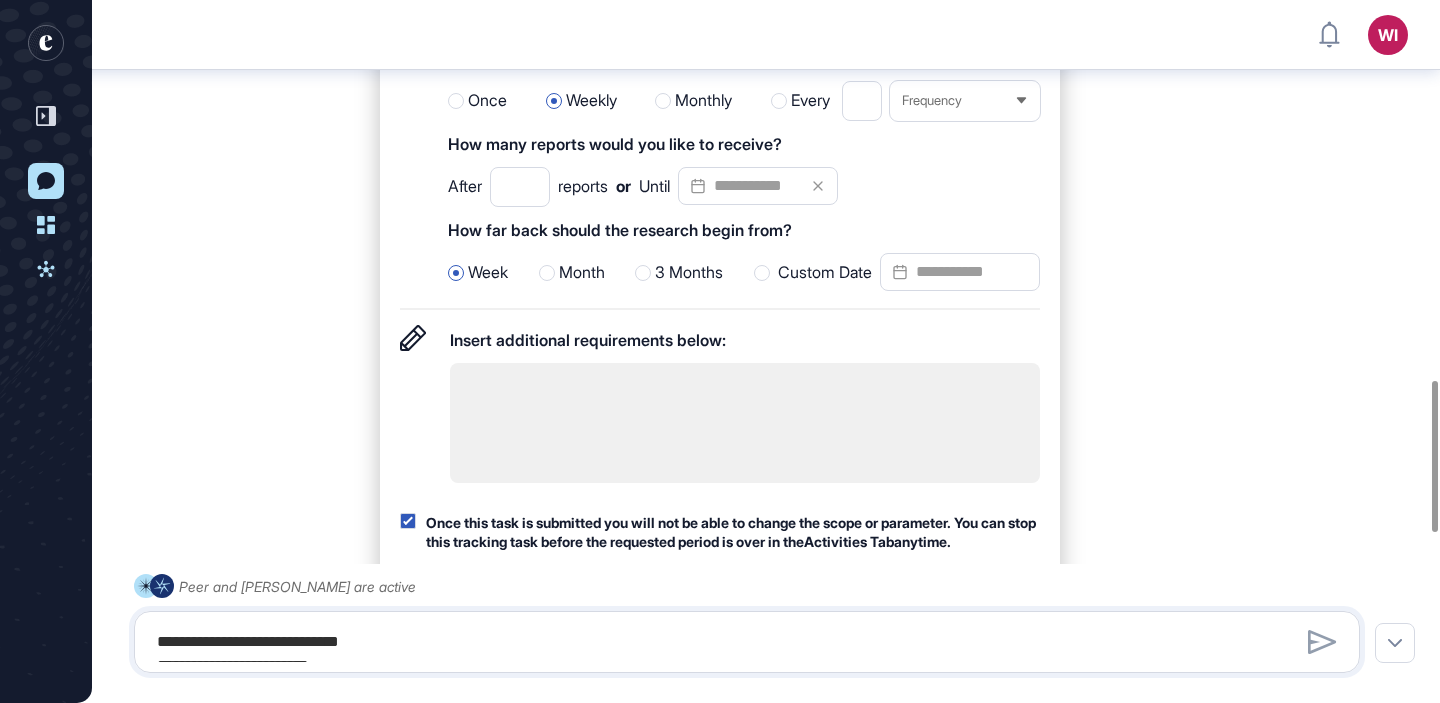 scroll, scrollTop: 1764, scrollLeft: 0, axis: vertical 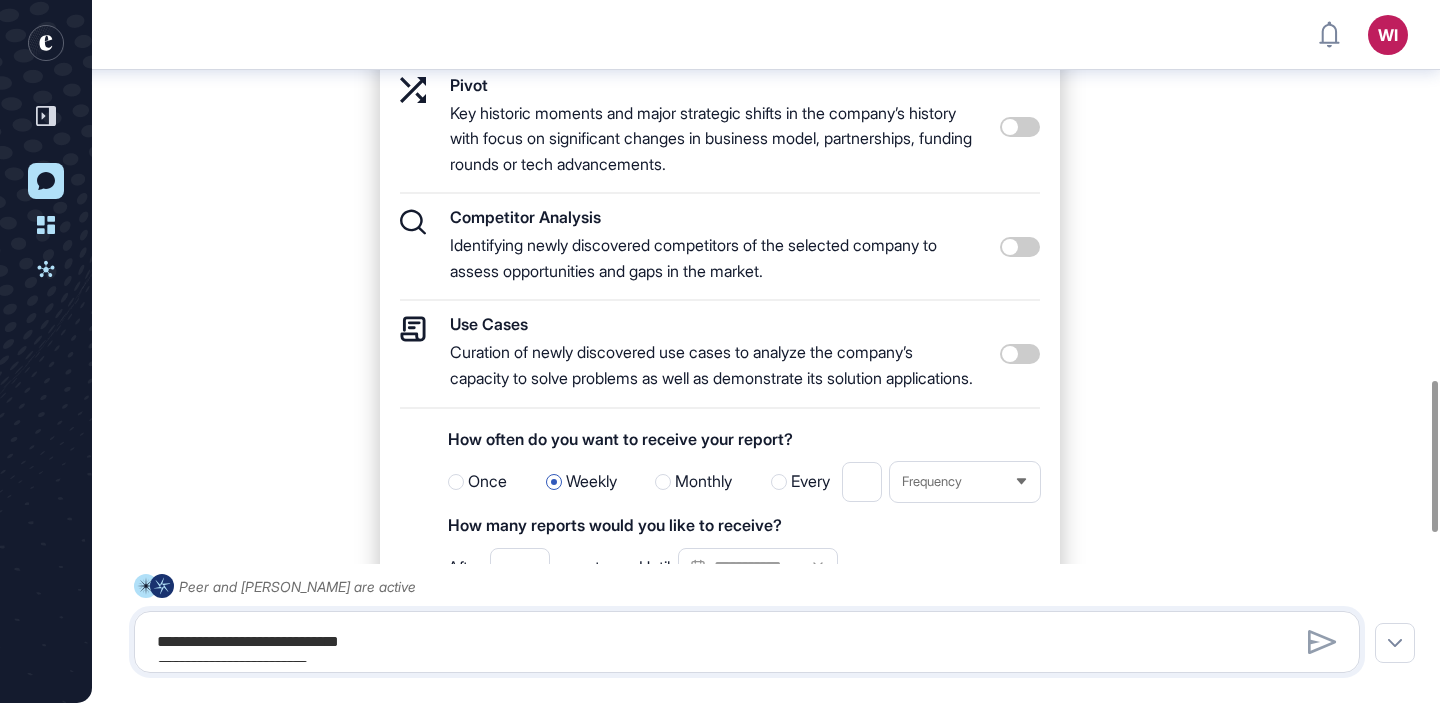 click at bounding box center (1020, 247) 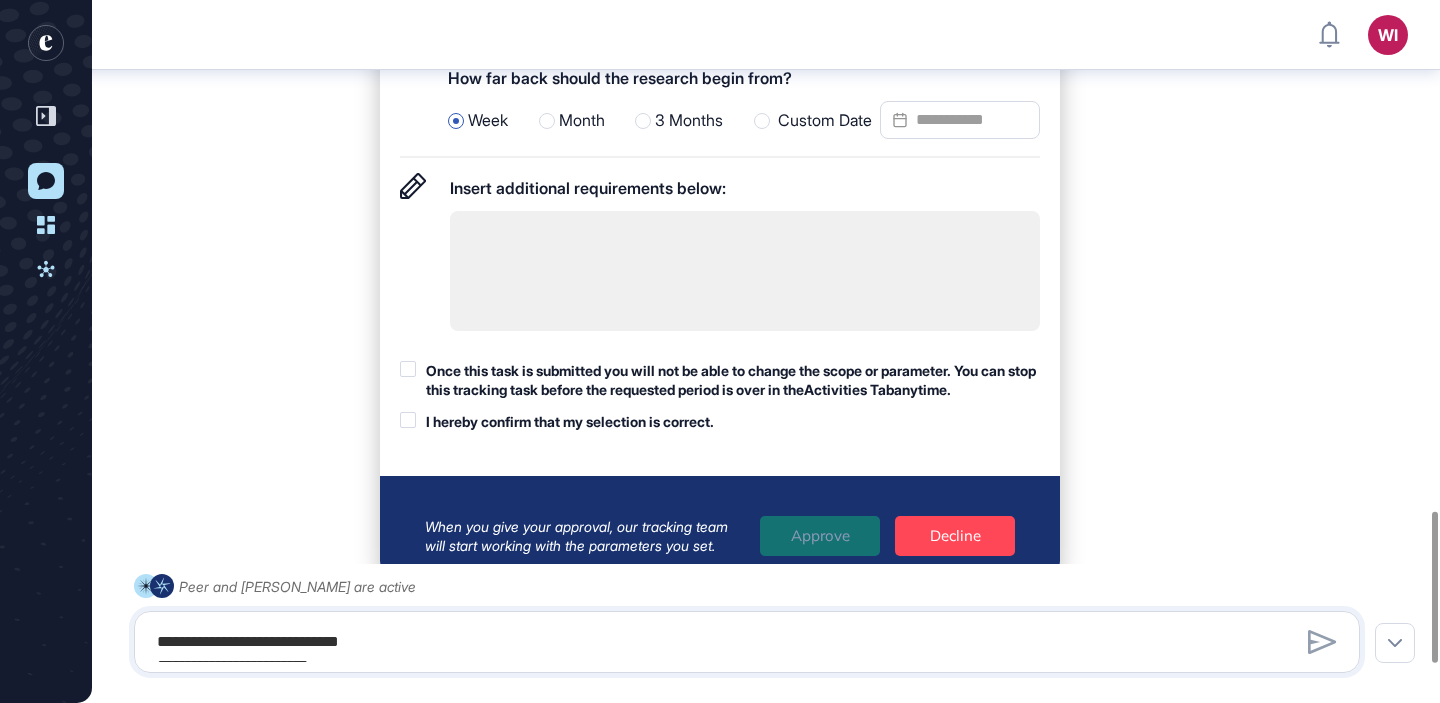 scroll, scrollTop: 2373, scrollLeft: 0, axis: vertical 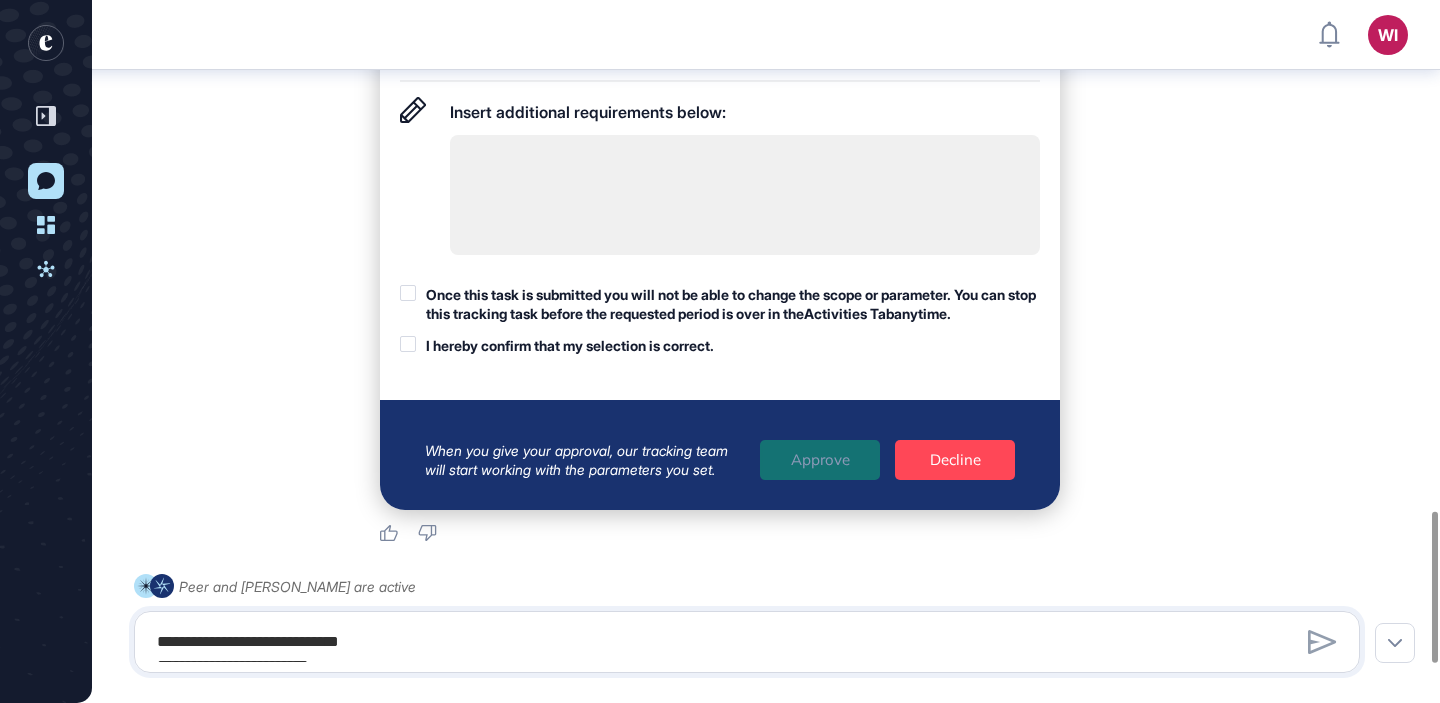 click on "Once this task is submitted you will not be able to change the scope or parameter. You can stop this tracking task before the requested period is over in the  Activities Tab  anytime." at bounding box center (733, 304) 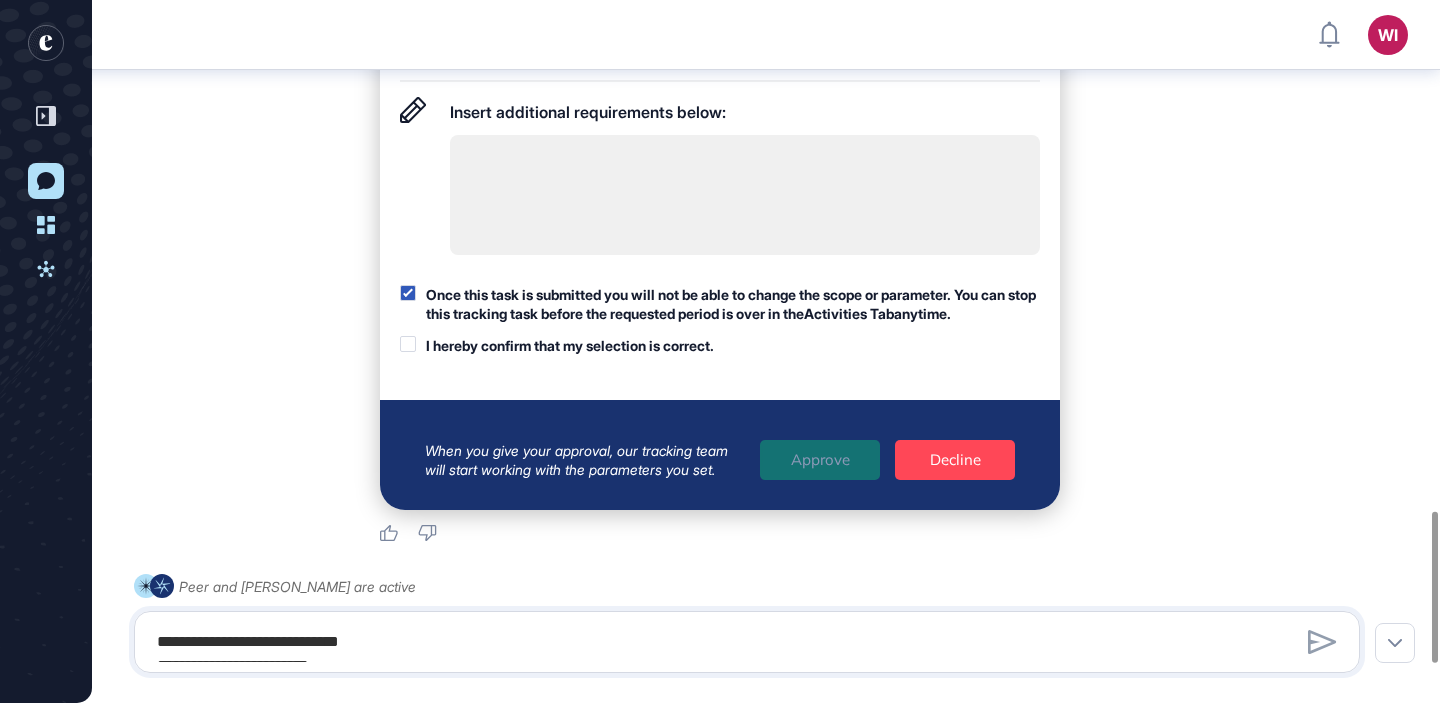 click on "I hereby confirm that my selection is correct." at bounding box center [570, 346] 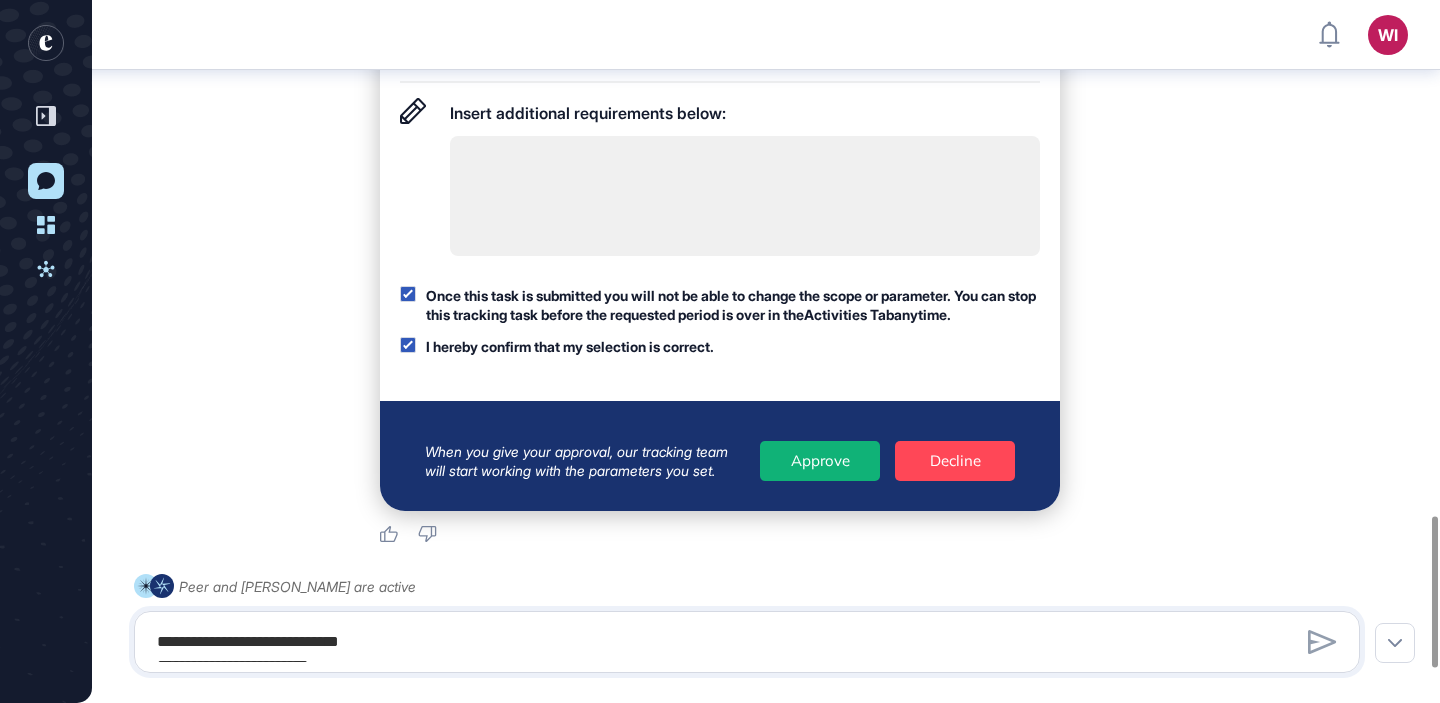scroll, scrollTop: 2480, scrollLeft: 0, axis: vertical 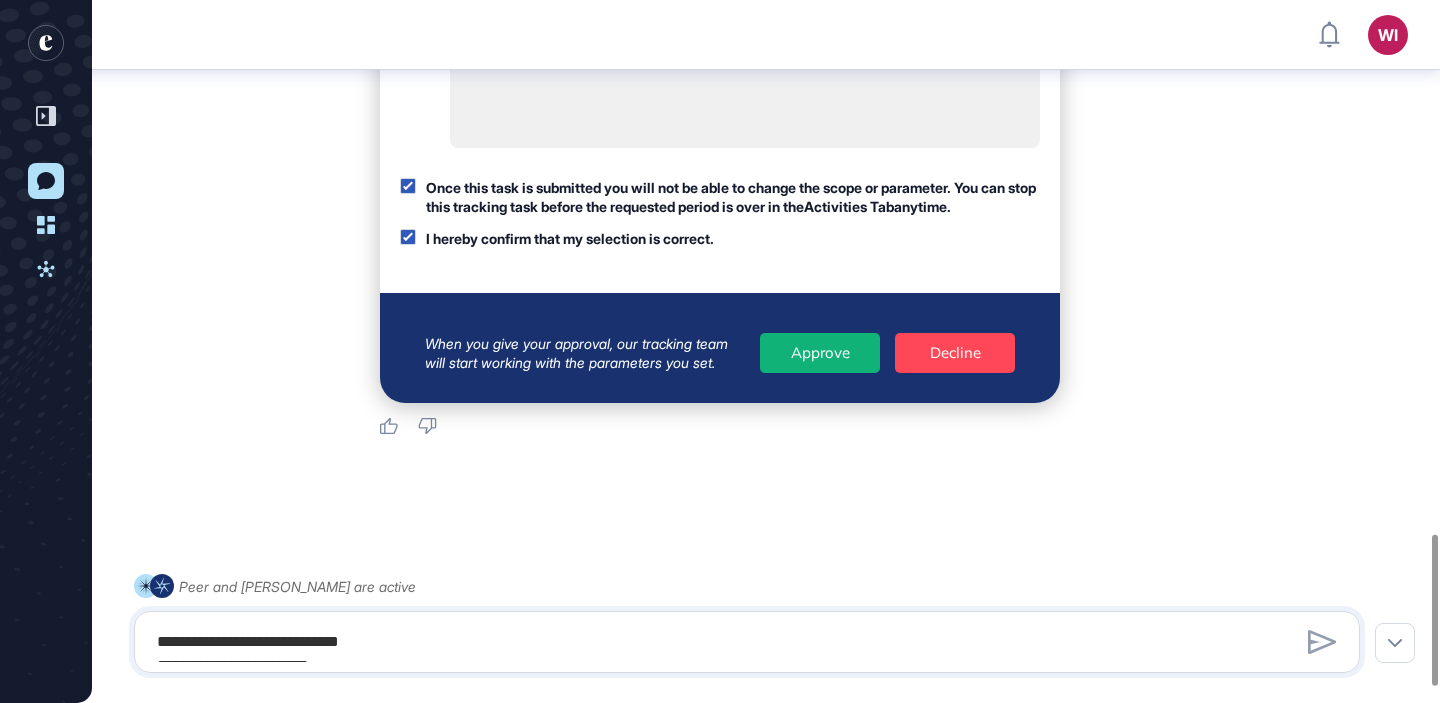 click on "Approve" at bounding box center (820, 353) 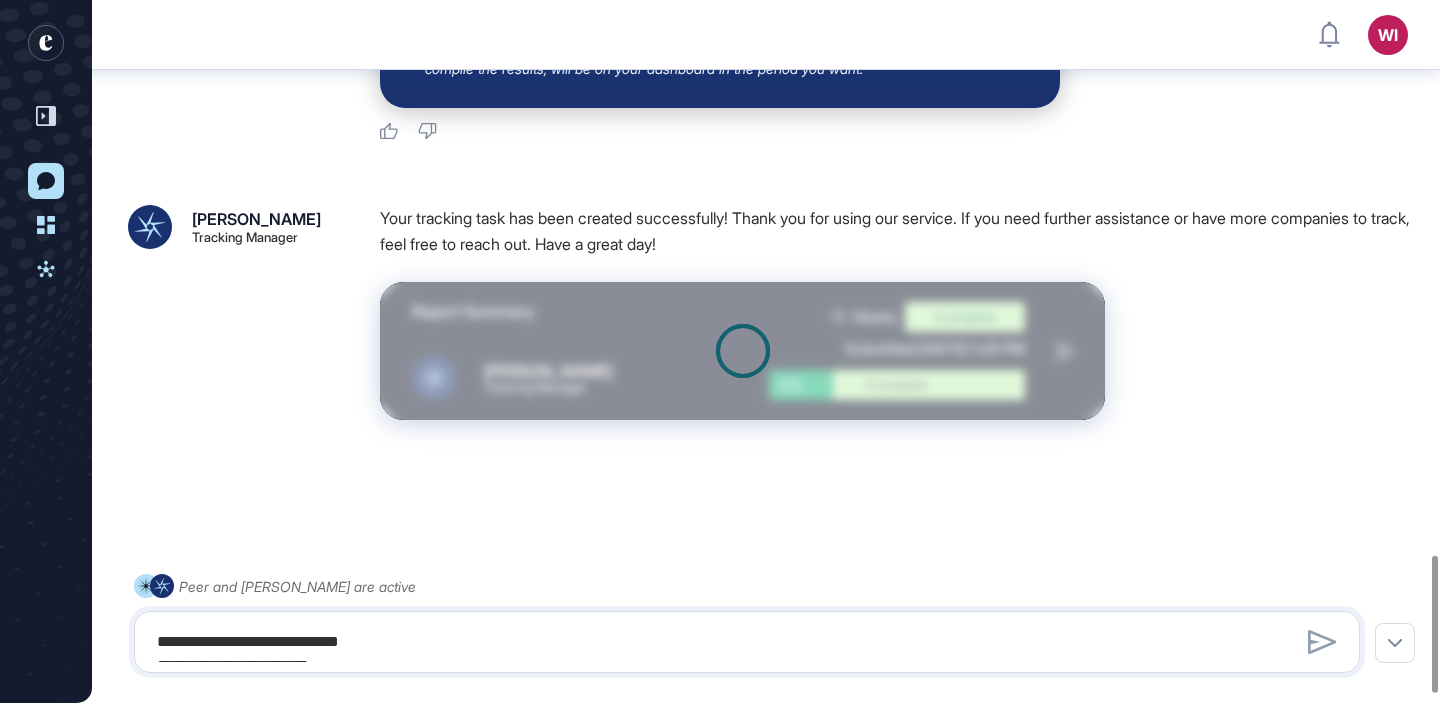 scroll, scrollTop: 2872, scrollLeft: 0, axis: vertical 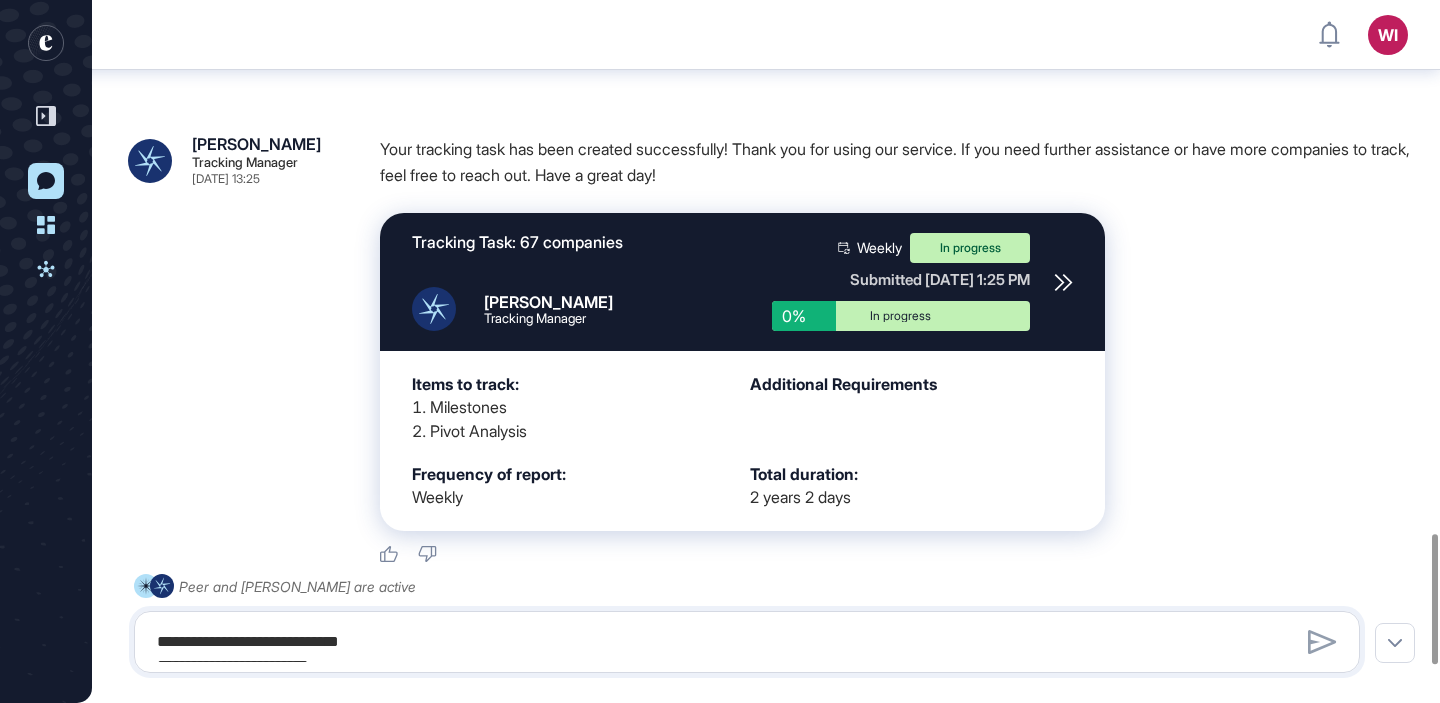 click 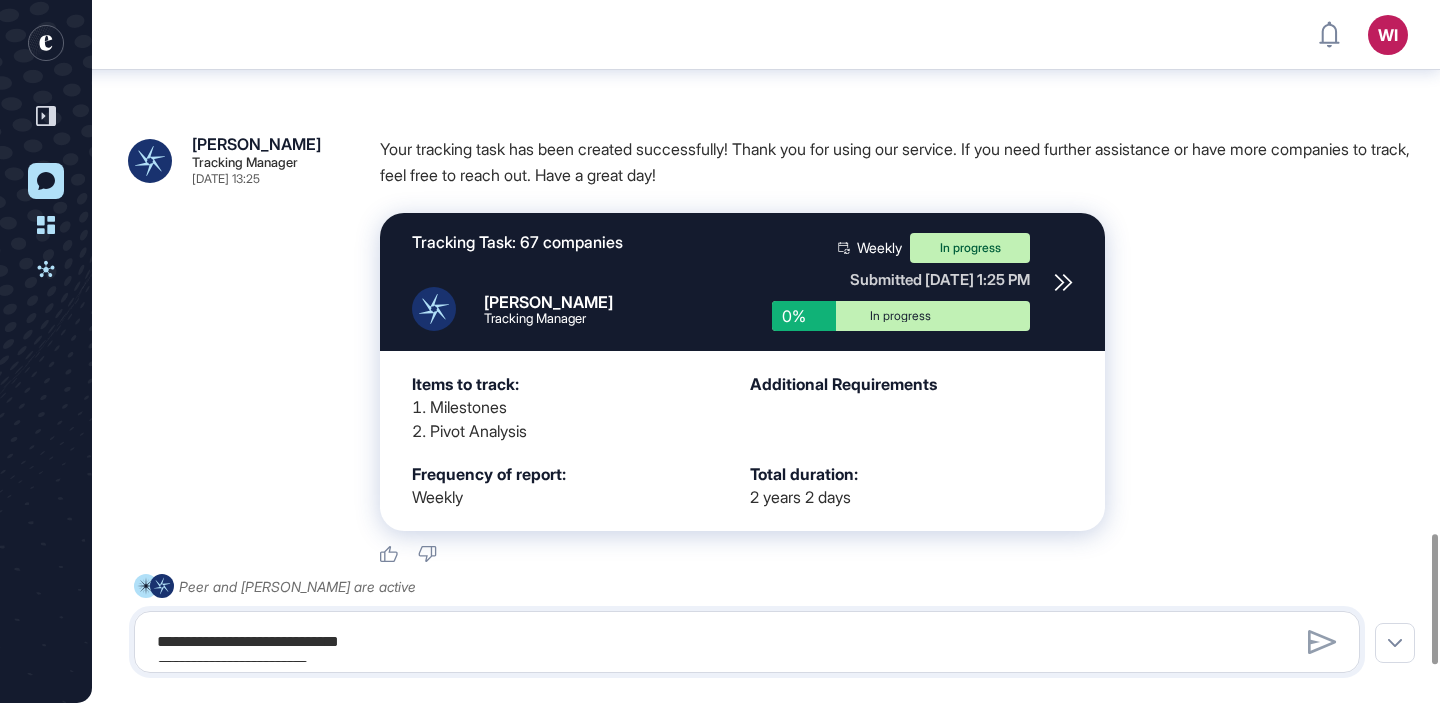scroll, scrollTop: 0, scrollLeft: 0, axis: both 